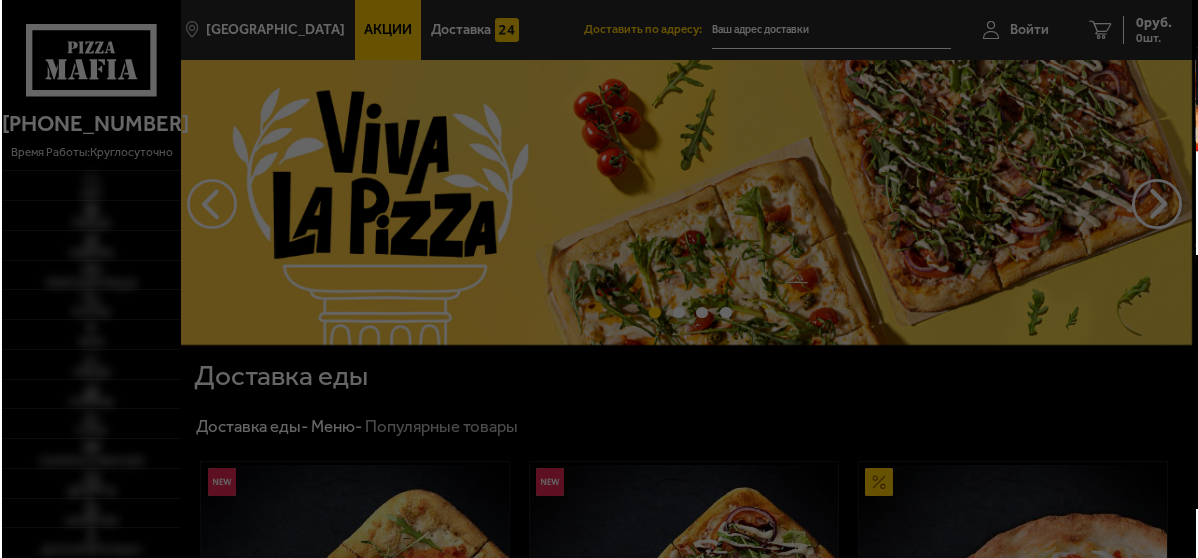 scroll, scrollTop: 72, scrollLeft: 0, axis: vertical 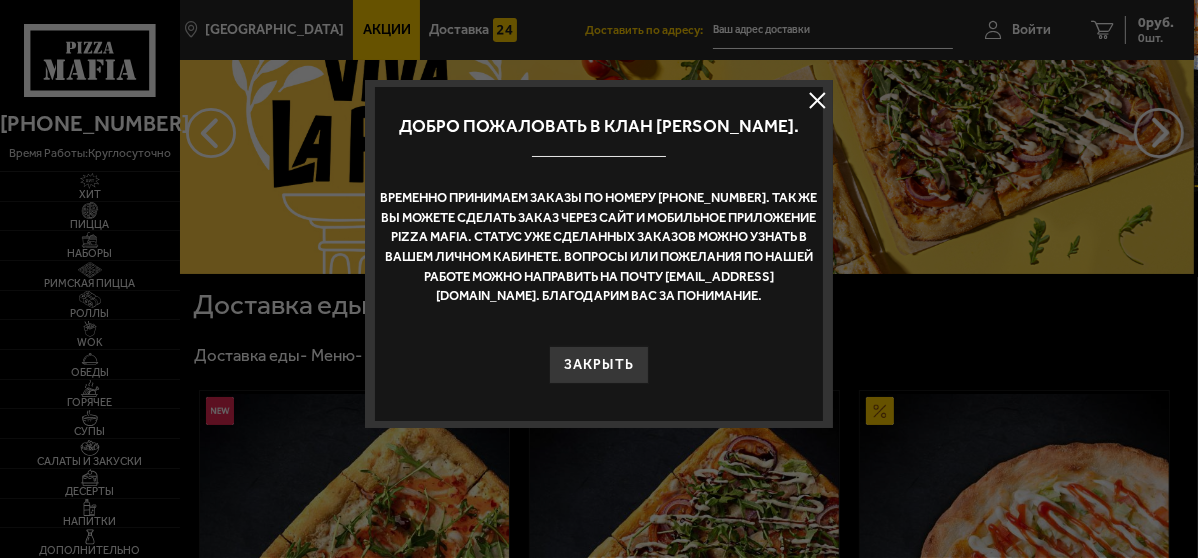 type on "[STREET_ADDRESS]" 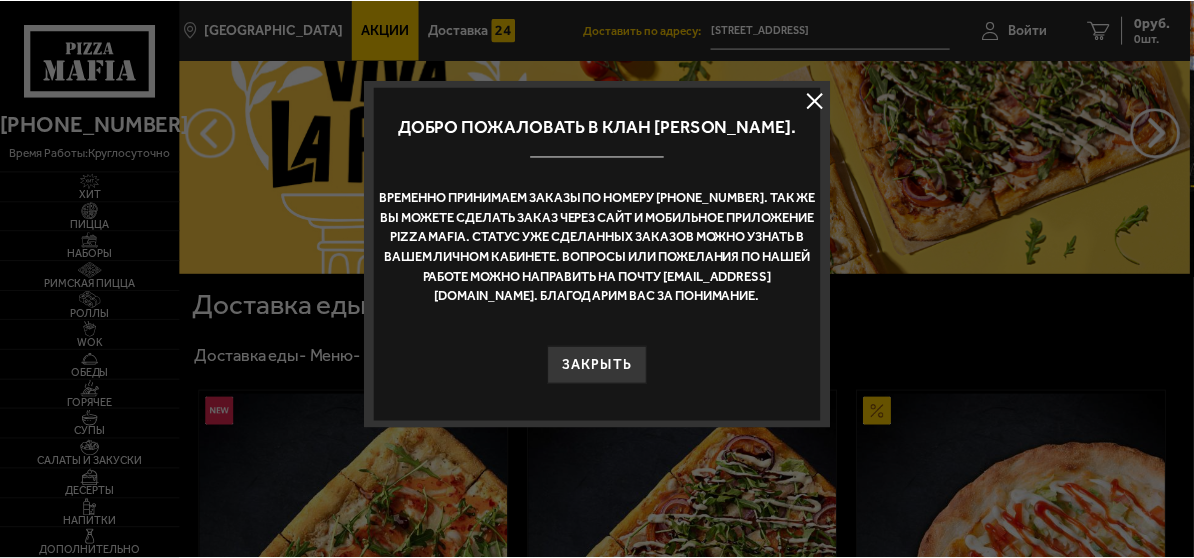 scroll, scrollTop: 72, scrollLeft: 0, axis: vertical 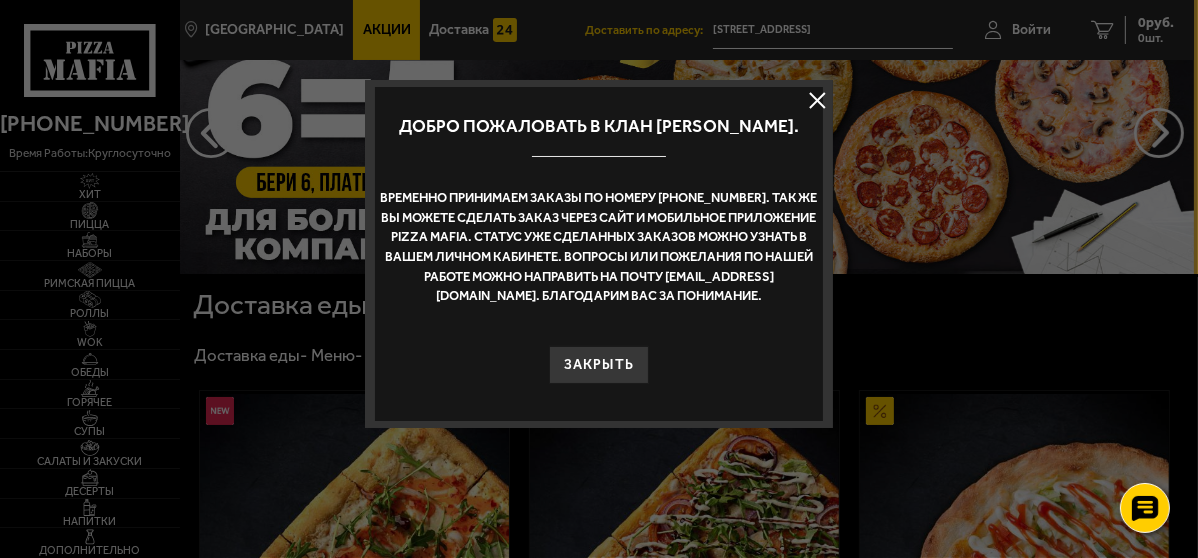 click at bounding box center (818, 101) 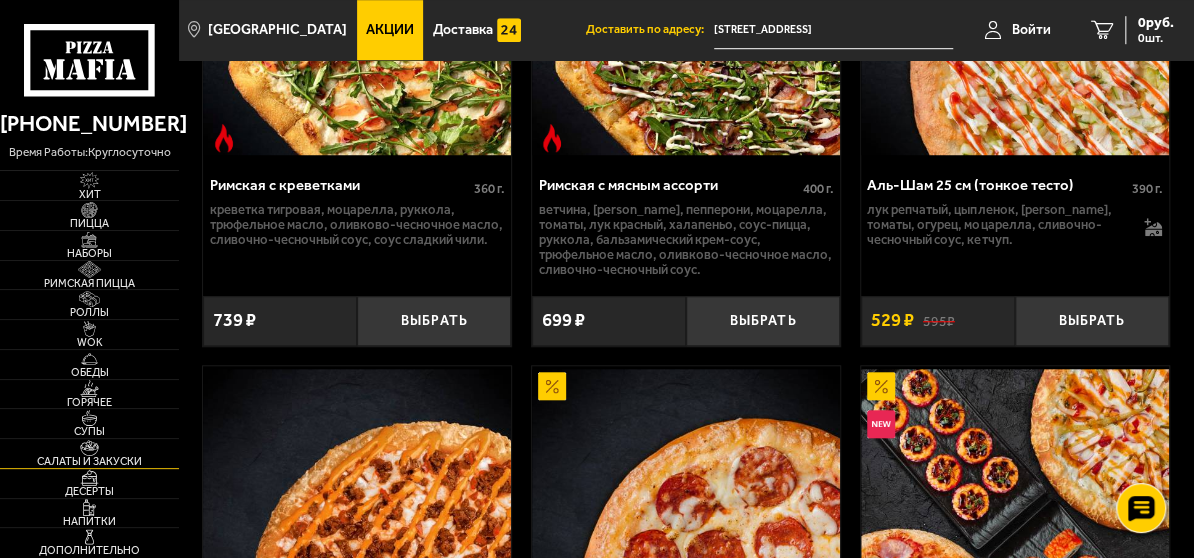 scroll, scrollTop: 654, scrollLeft: 0, axis: vertical 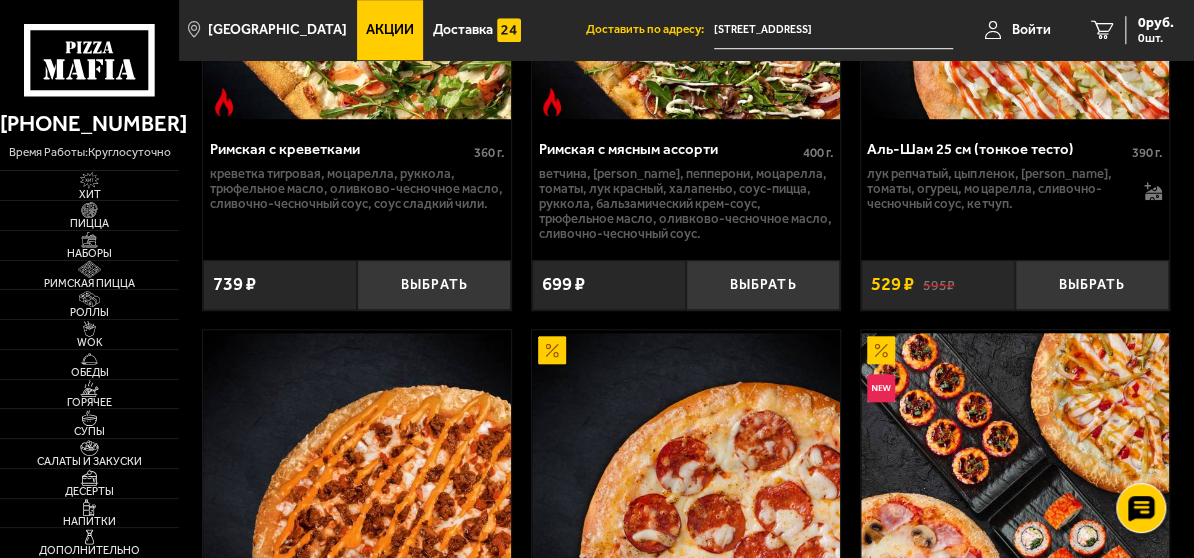 click on "Акции" at bounding box center [390, 30] 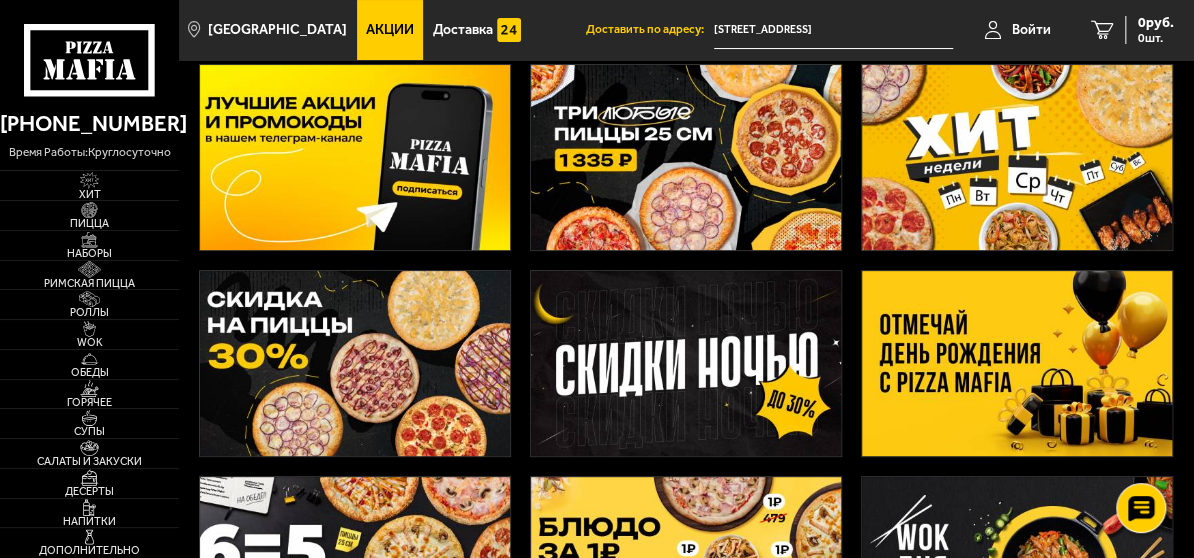 scroll, scrollTop: 109, scrollLeft: 0, axis: vertical 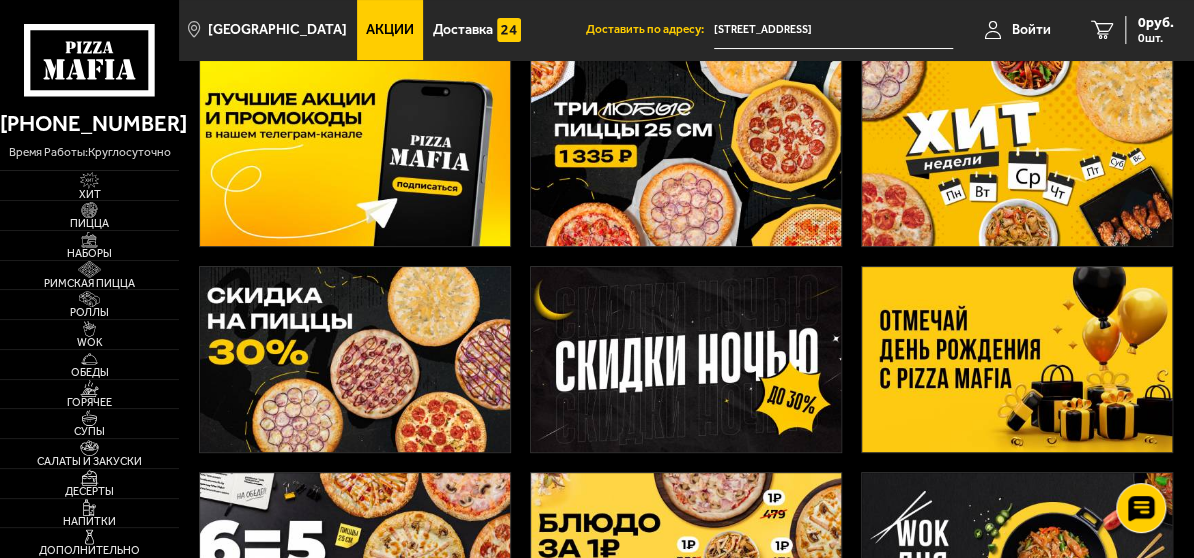 click at bounding box center [1017, 154] 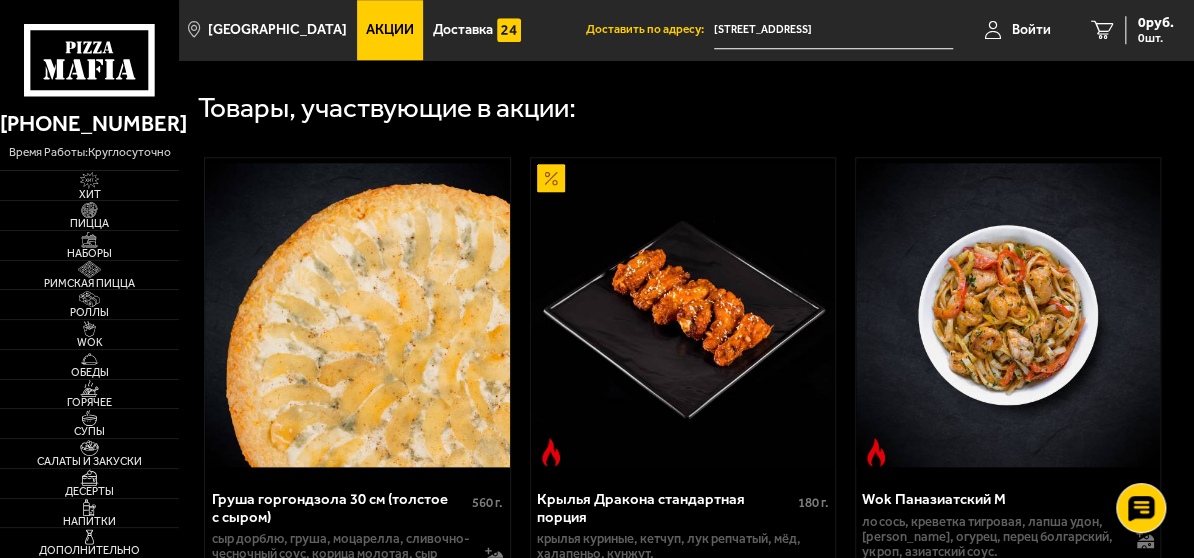 scroll, scrollTop: 800, scrollLeft: 0, axis: vertical 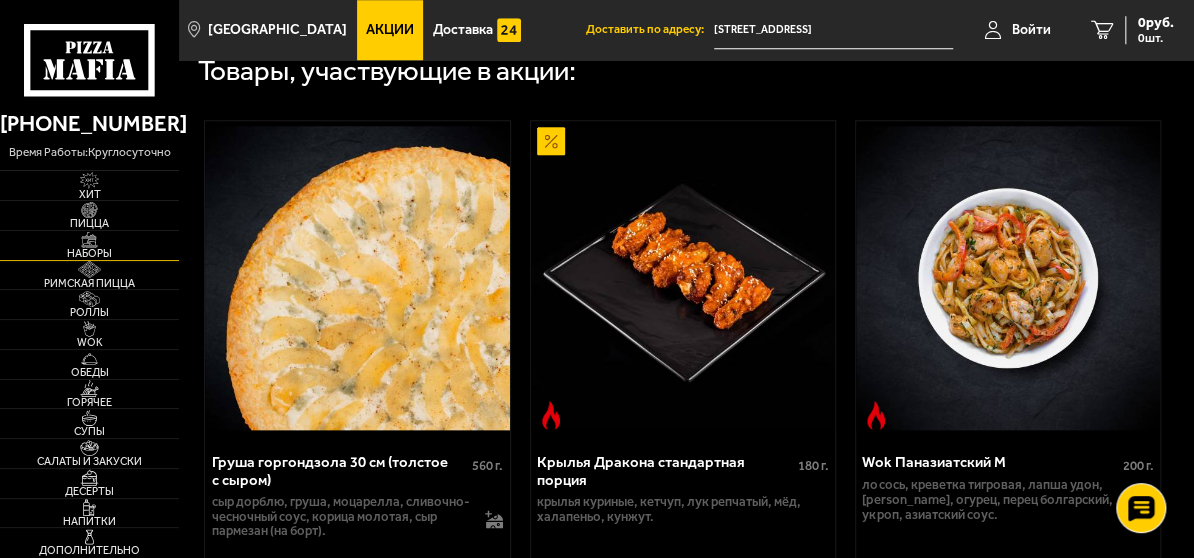 click on "Наборы" at bounding box center [89, 253] 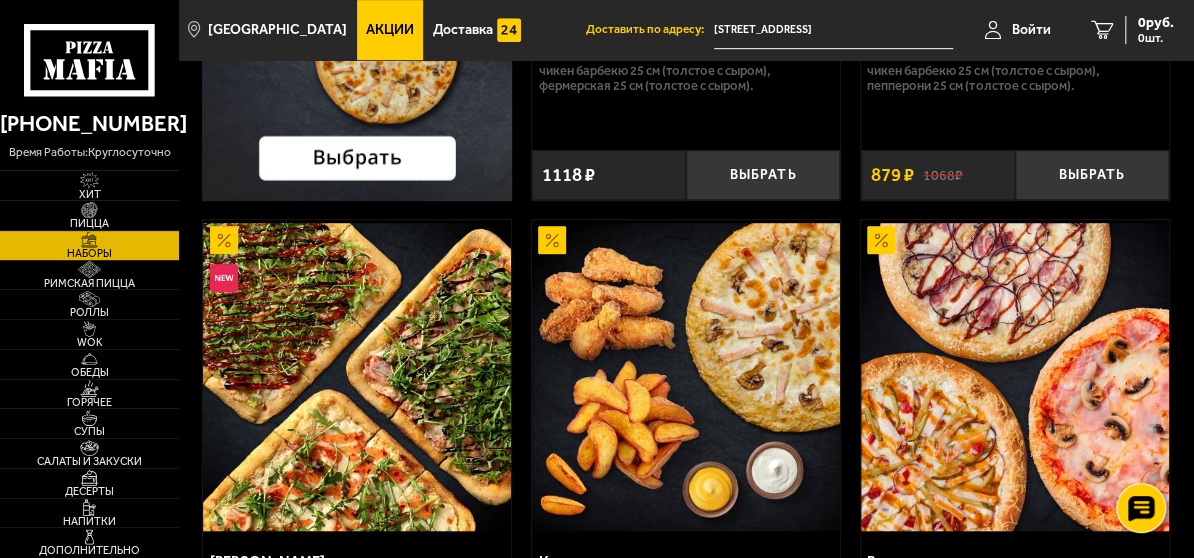 scroll, scrollTop: 472, scrollLeft: 0, axis: vertical 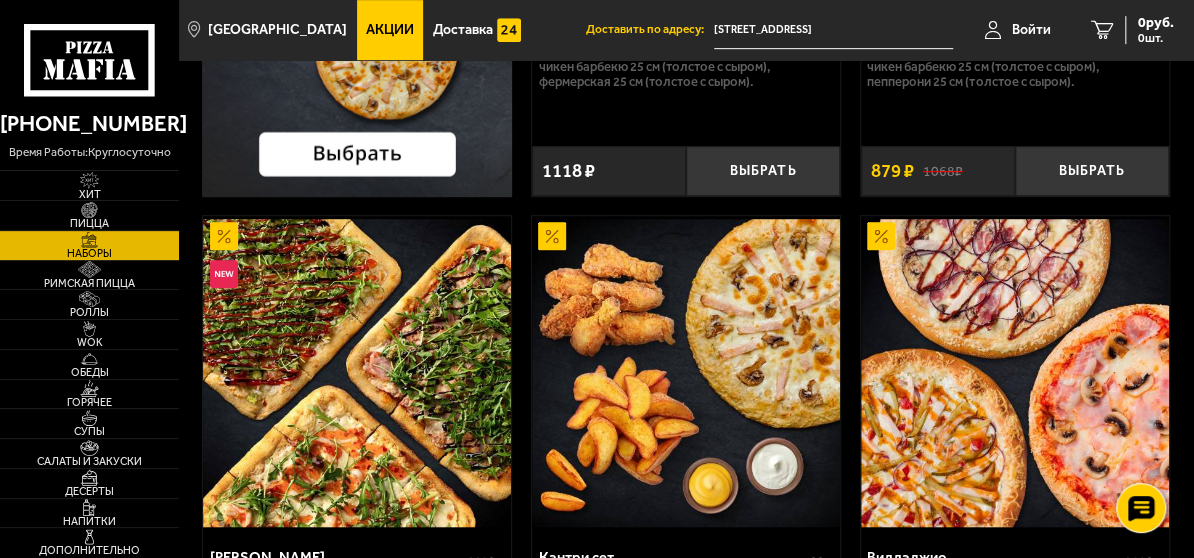 click at bounding box center [357, -52] 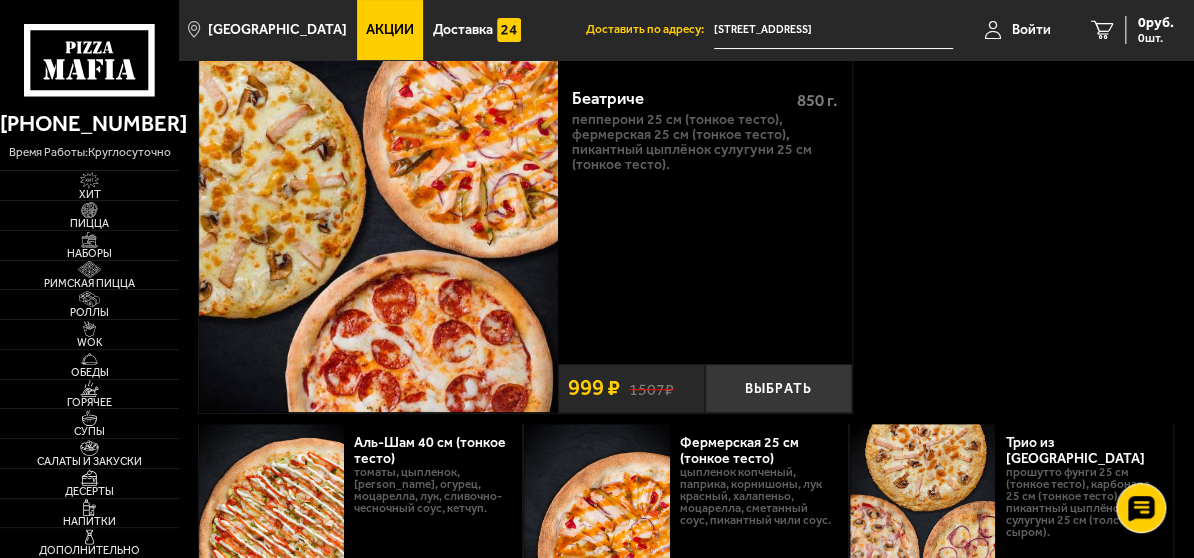 scroll, scrollTop: 145, scrollLeft: 0, axis: vertical 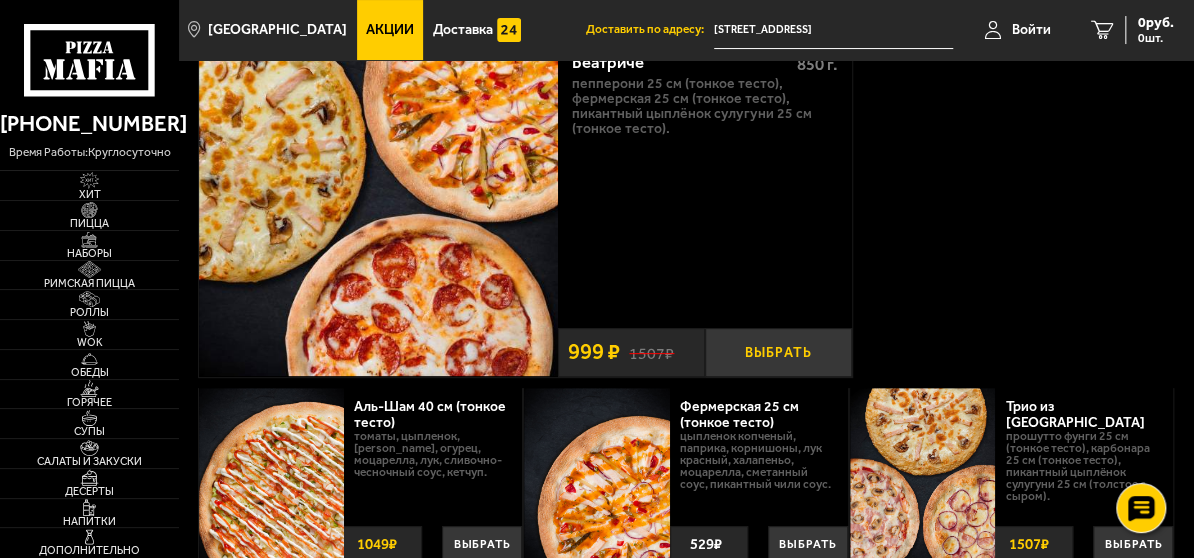click on "Выбрать" at bounding box center [778, 352] 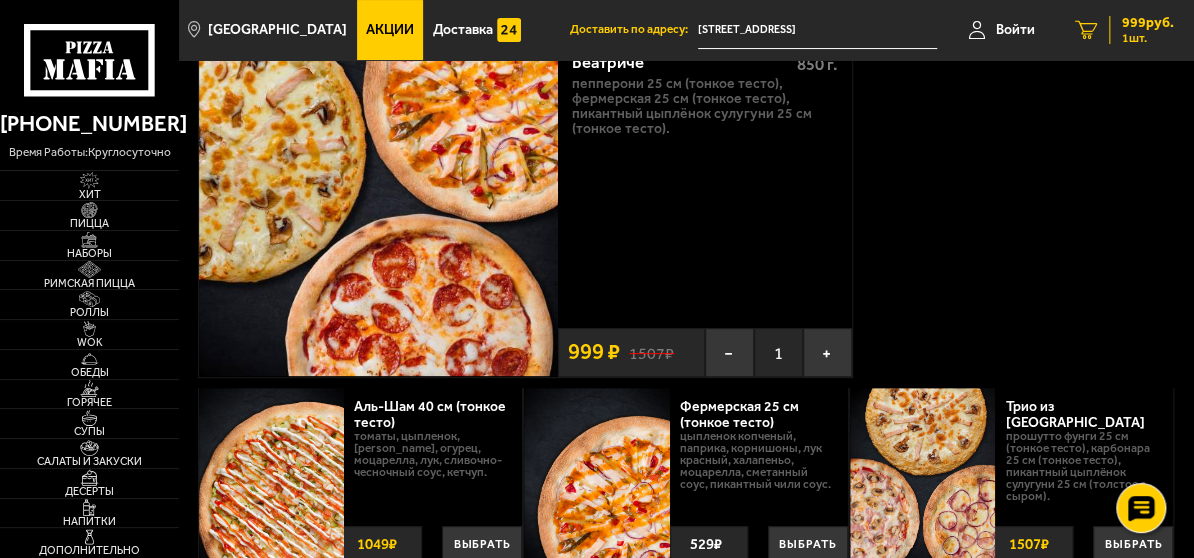 click on "1" at bounding box center [1086, 30] 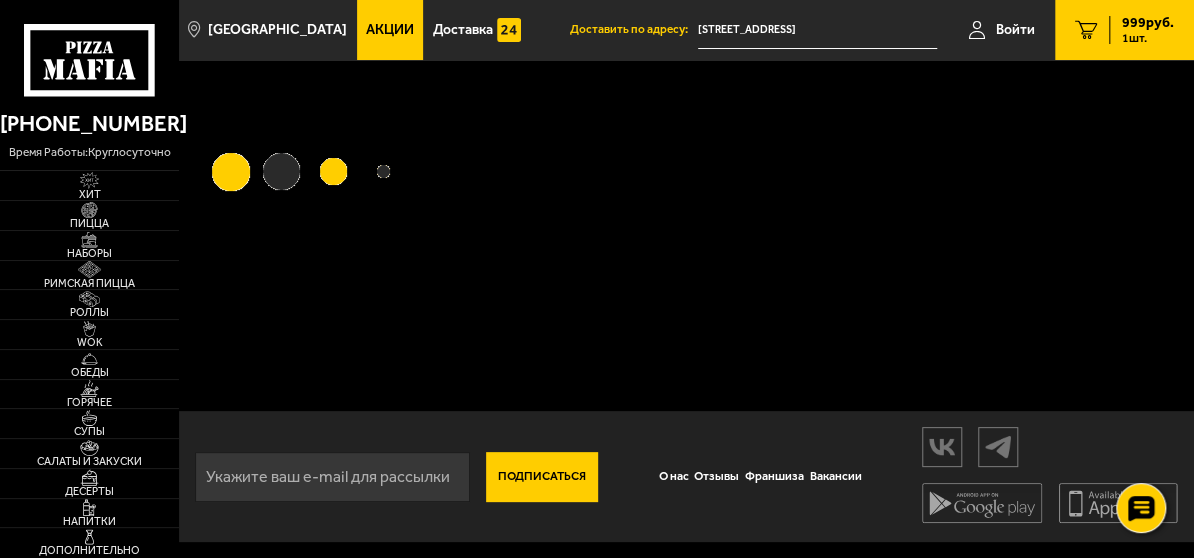 scroll, scrollTop: 0, scrollLeft: 0, axis: both 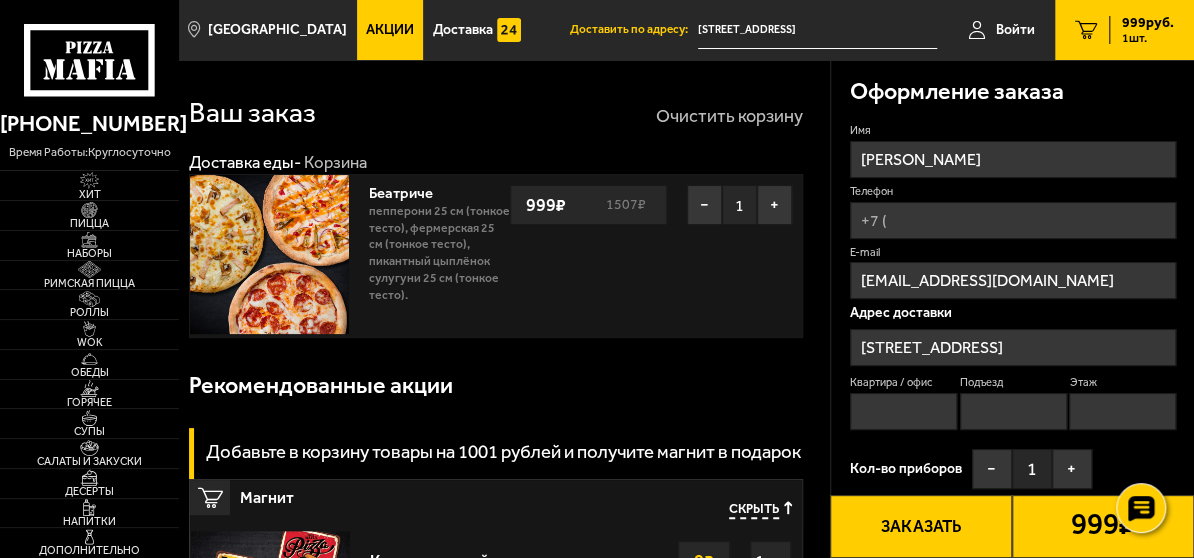 click on "Очистить корзину" at bounding box center (729, 116) 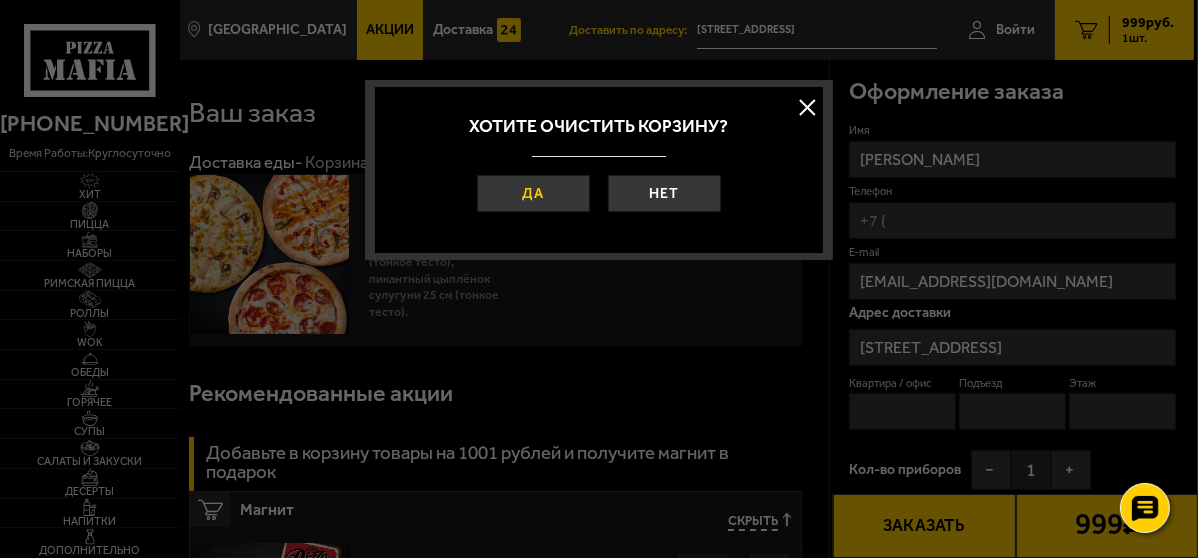 click on "Да" at bounding box center (533, 193) 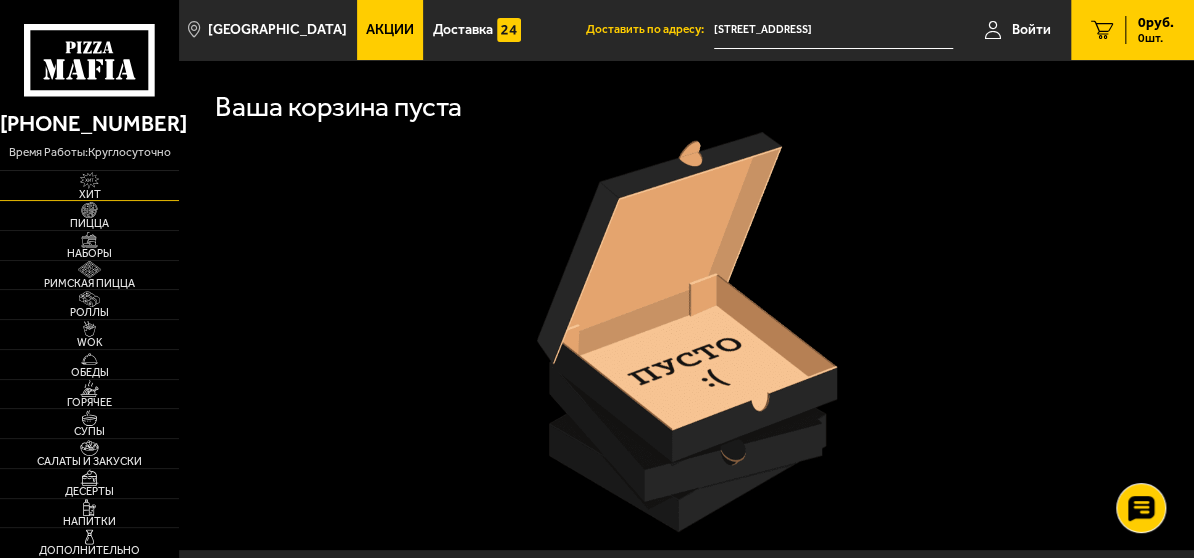click on "Хит" at bounding box center [89, 194] 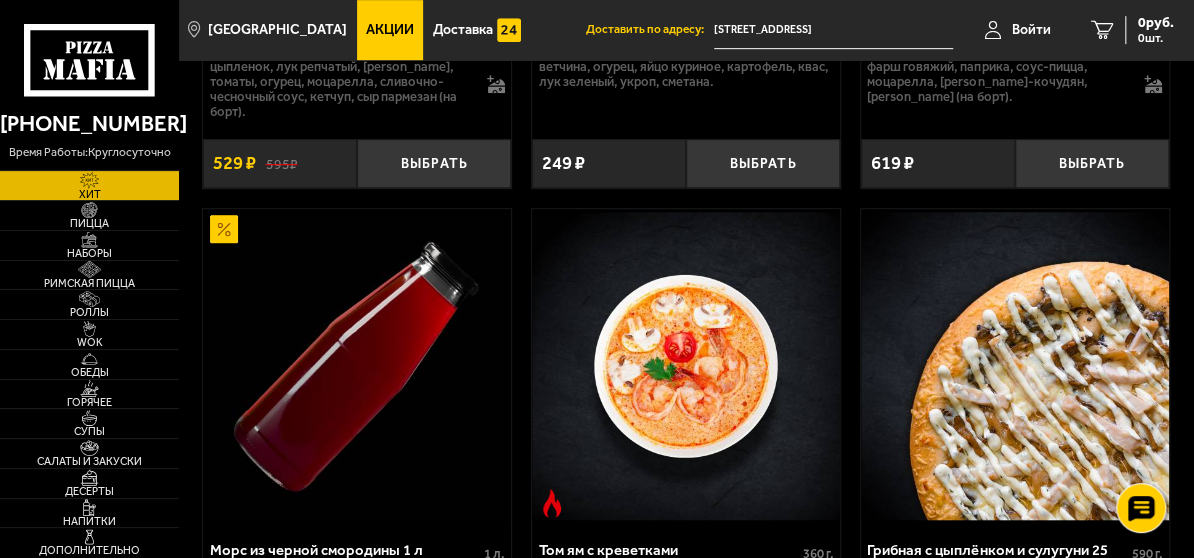 scroll, scrollTop: 509, scrollLeft: 0, axis: vertical 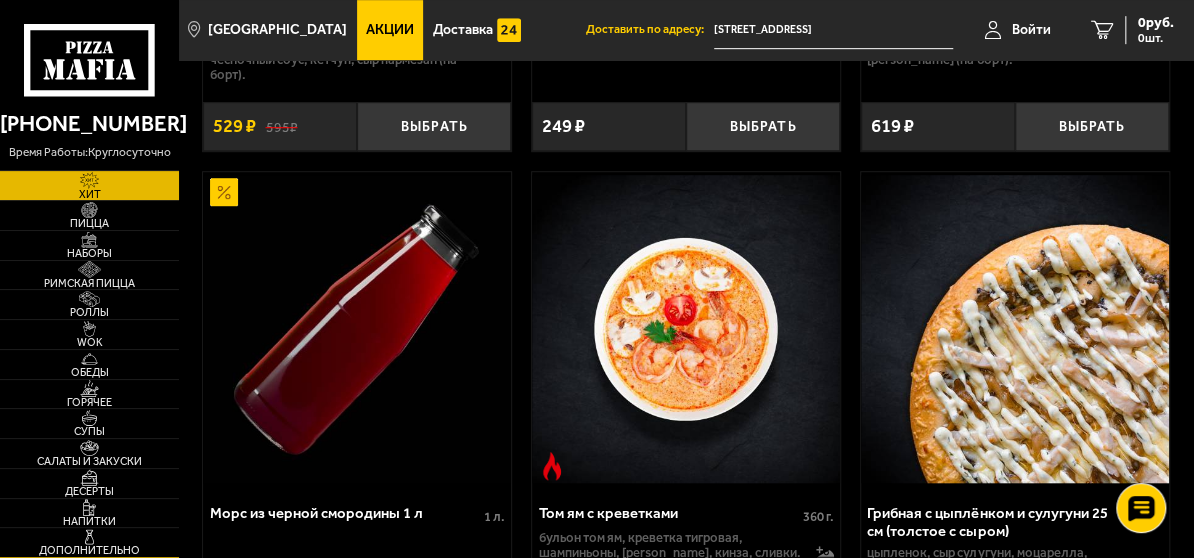 click at bounding box center [90, 537] 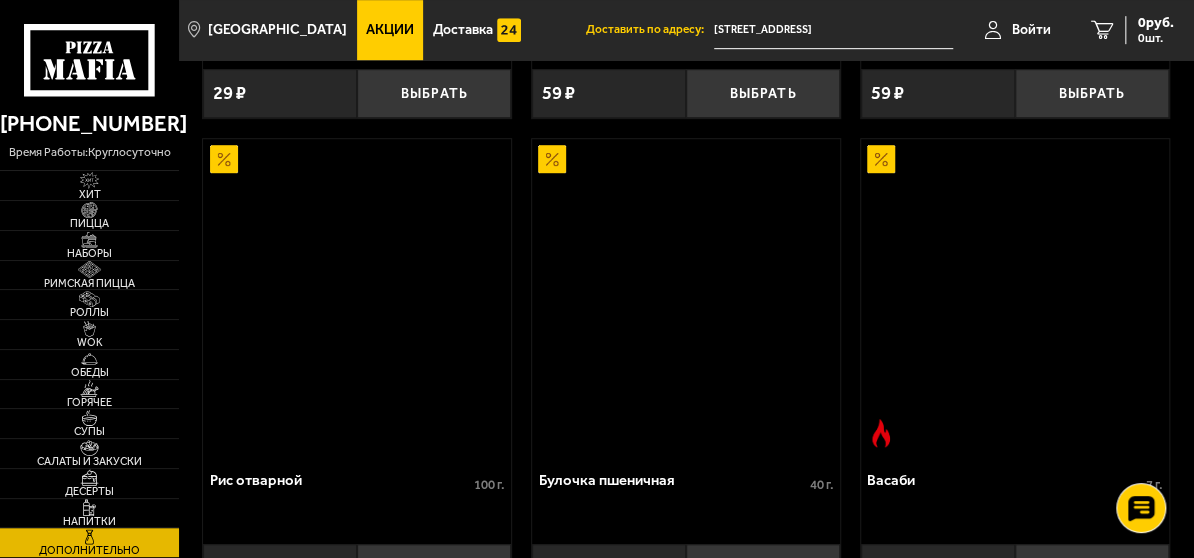 scroll, scrollTop: 0, scrollLeft: 0, axis: both 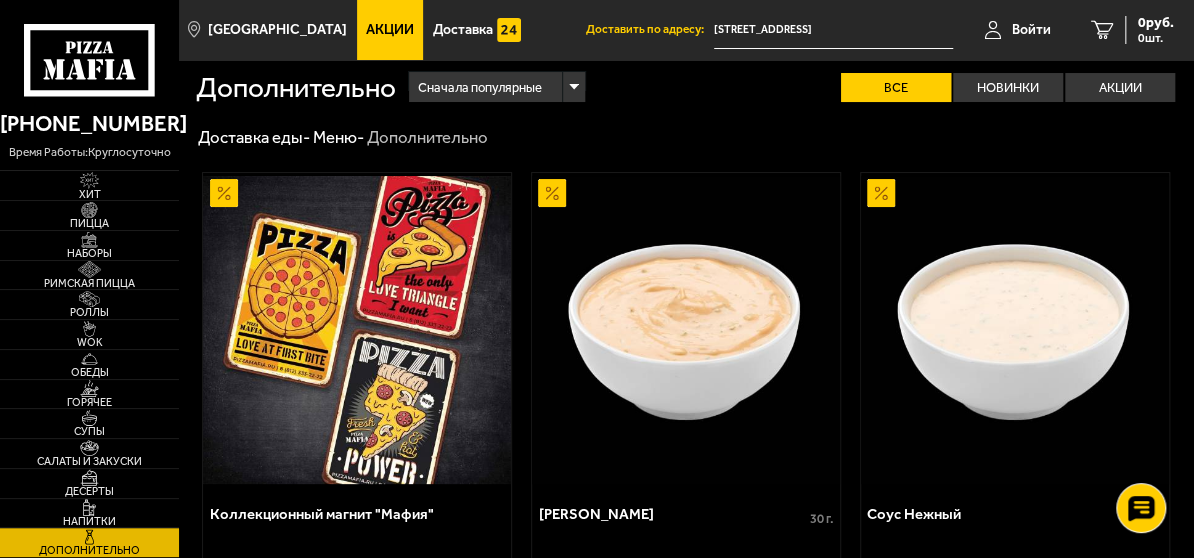 click on "Акции" at bounding box center [390, 30] 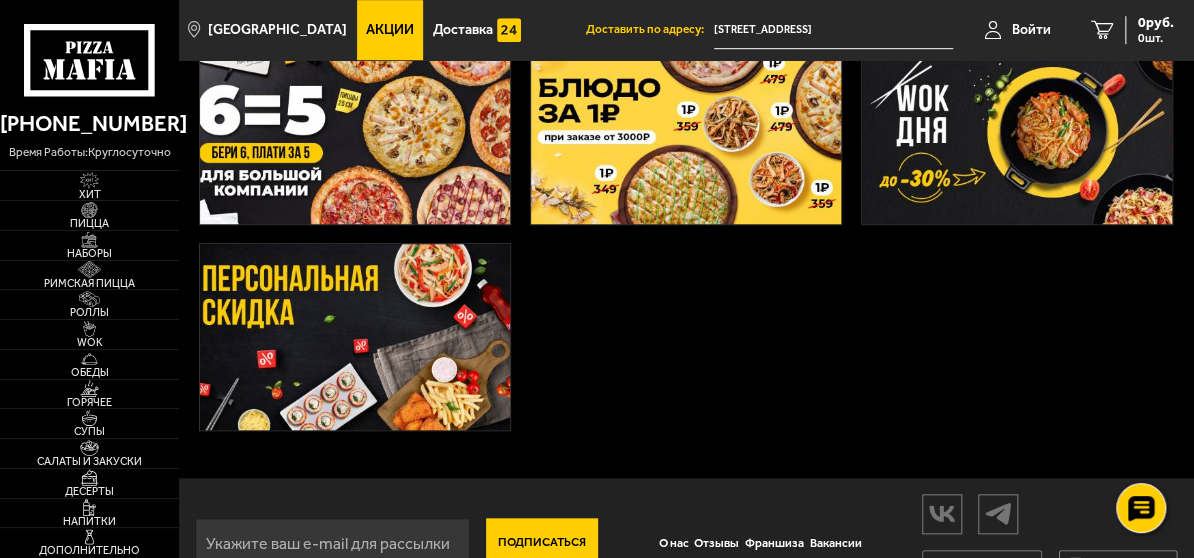 scroll, scrollTop: 545, scrollLeft: 0, axis: vertical 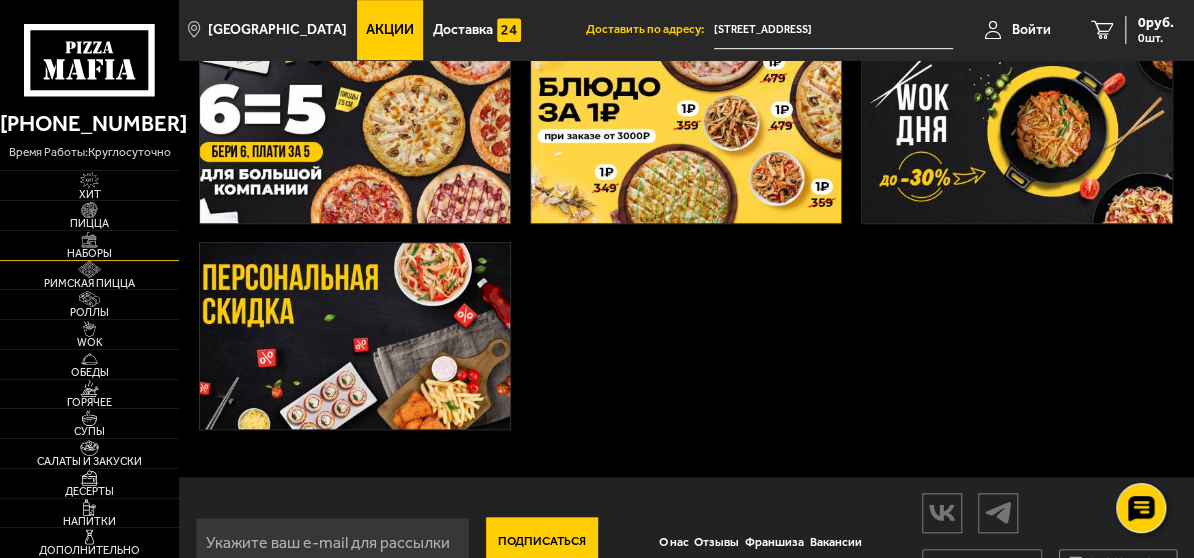 click on "Наборы" at bounding box center [89, 253] 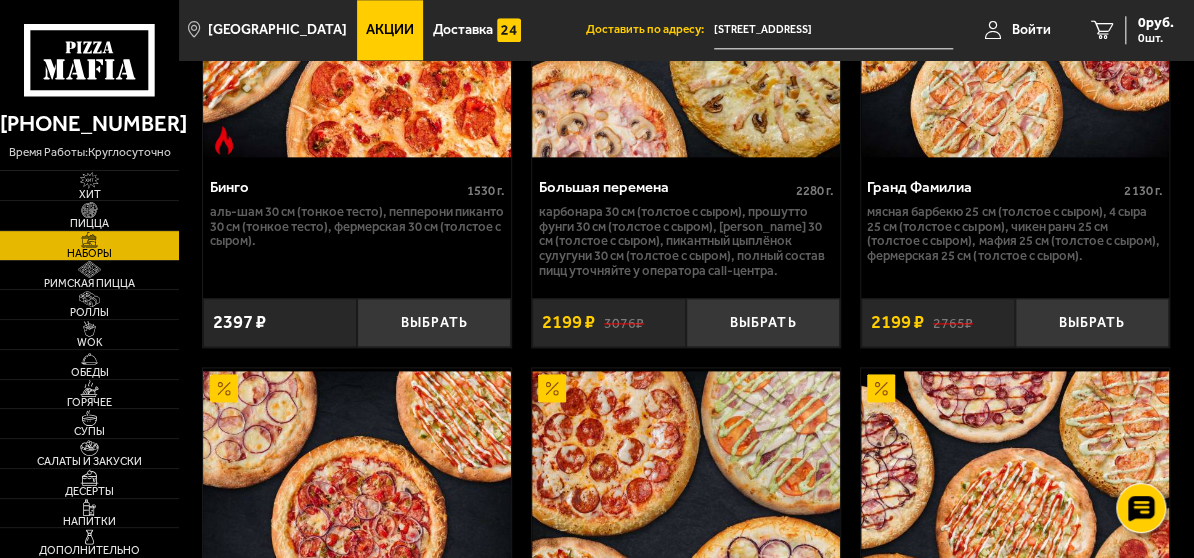 scroll, scrollTop: 4327, scrollLeft: 0, axis: vertical 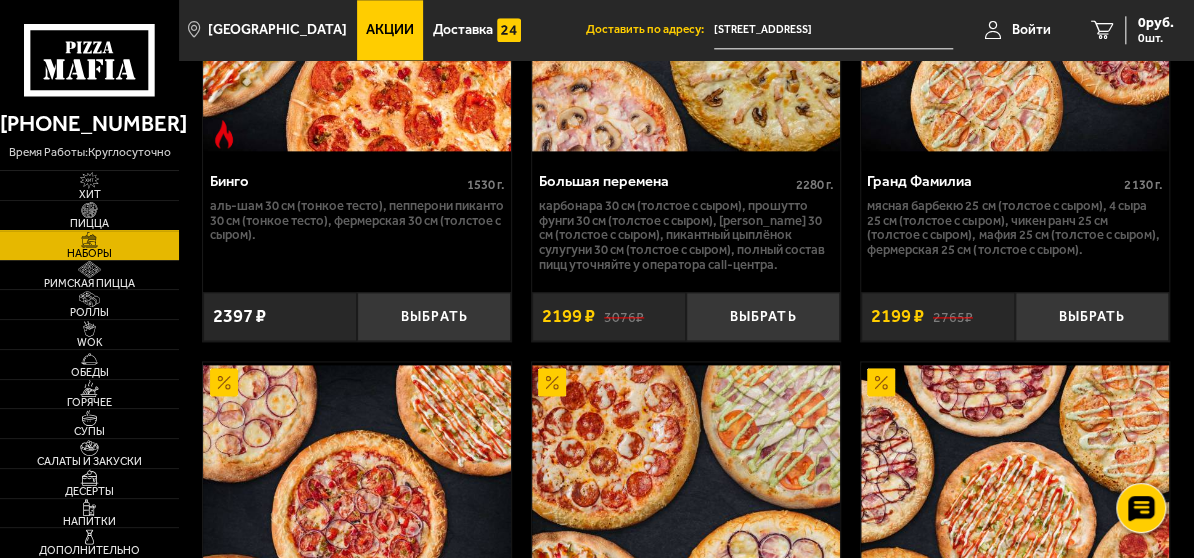 click at bounding box center (90, 210) 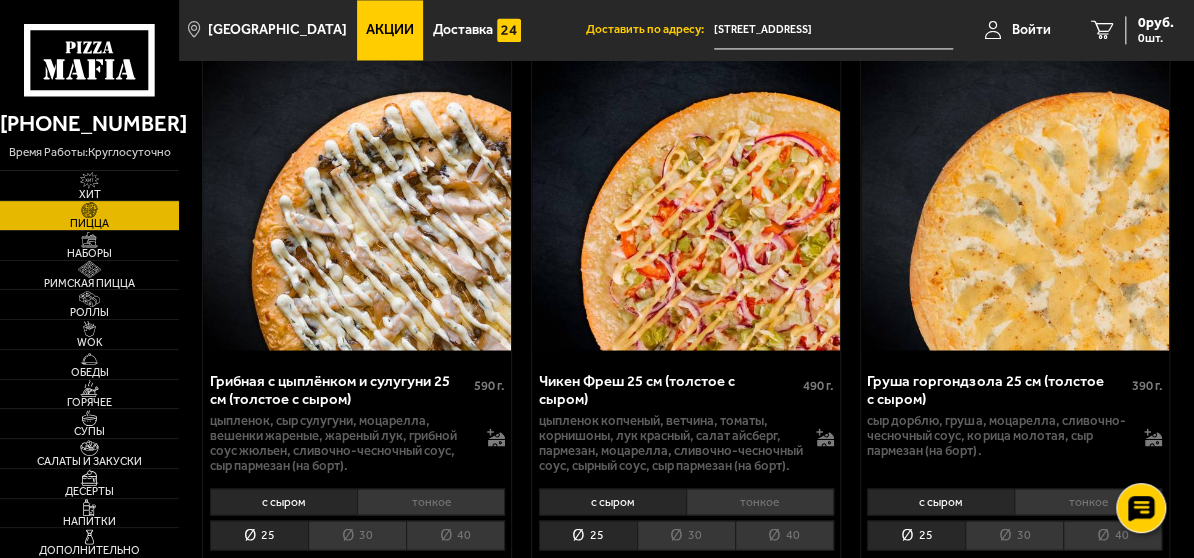 scroll, scrollTop: 1418, scrollLeft: 0, axis: vertical 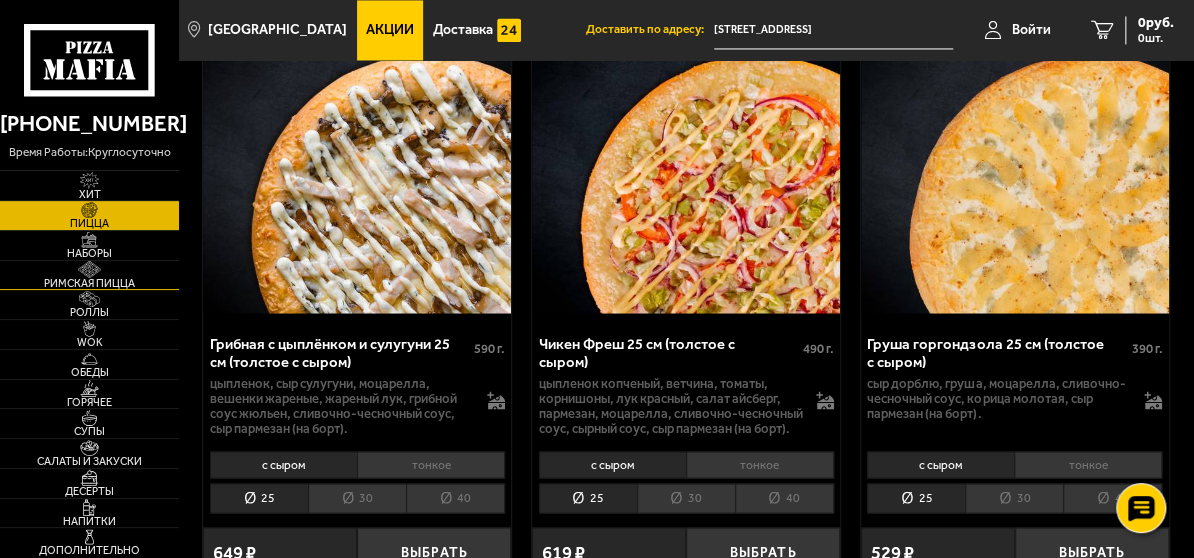 click on "Римская пицца" at bounding box center [89, 283] 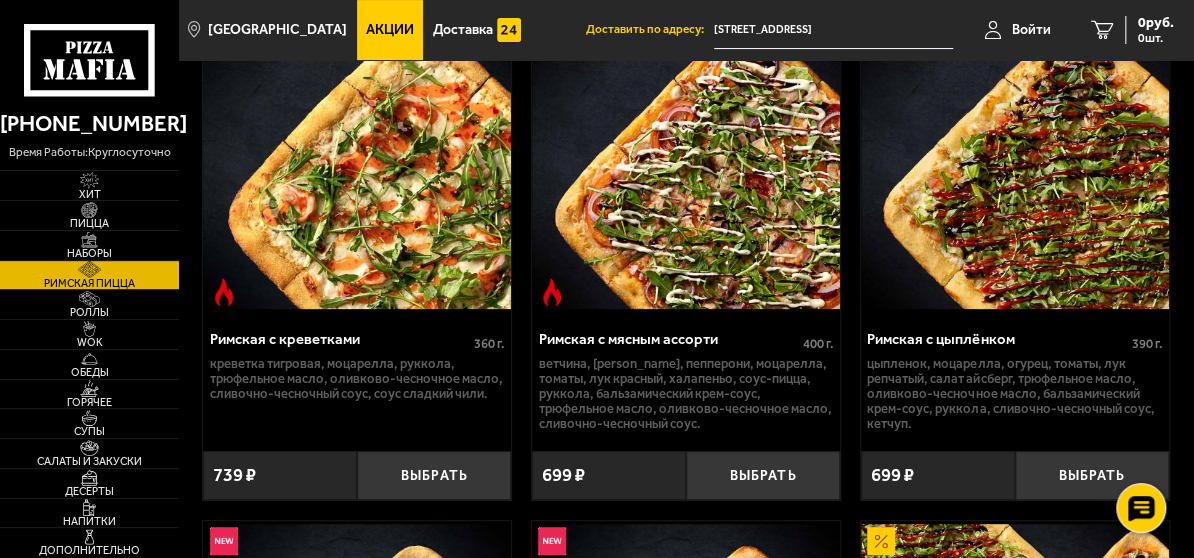 scroll, scrollTop: 181, scrollLeft: 0, axis: vertical 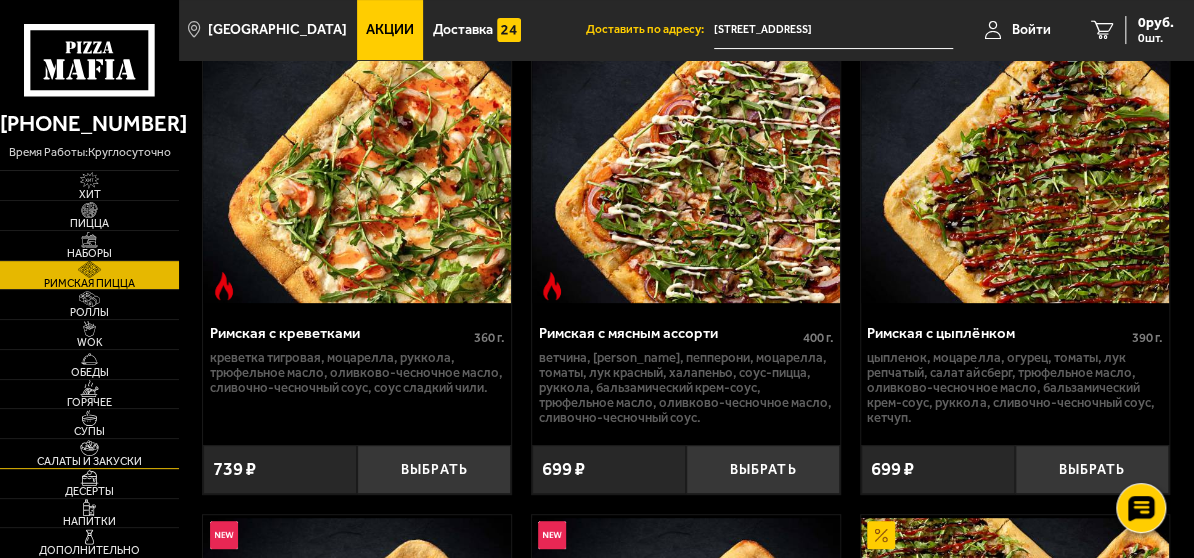 click on "Салаты и закуски" at bounding box center [89, 461] 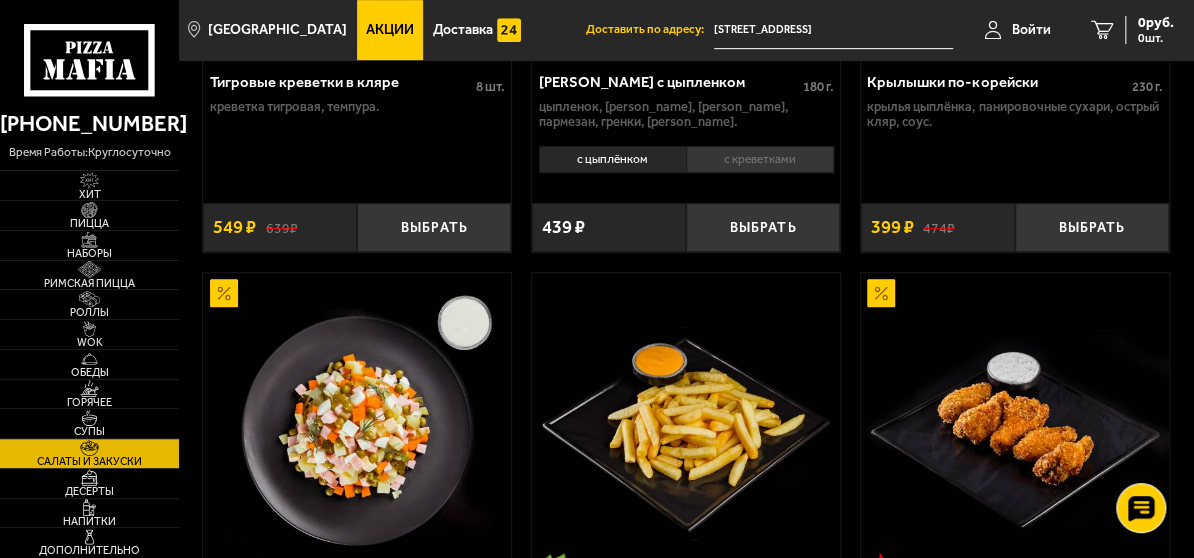 scroll, scrollTop: 400, scrollLeft: 0, axis: vertical 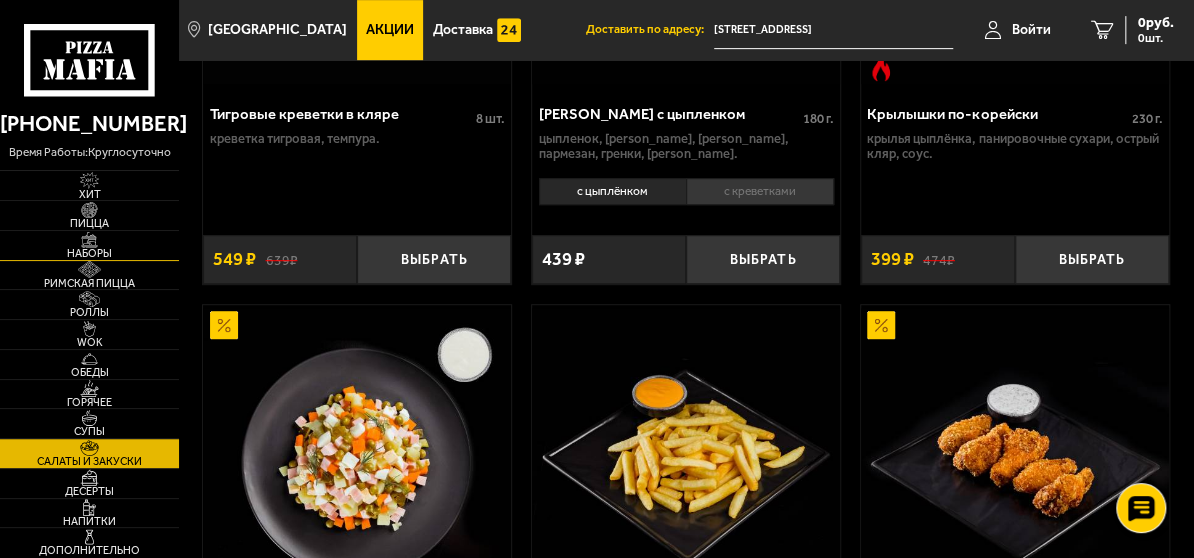 click at bounding box center (90, 240) 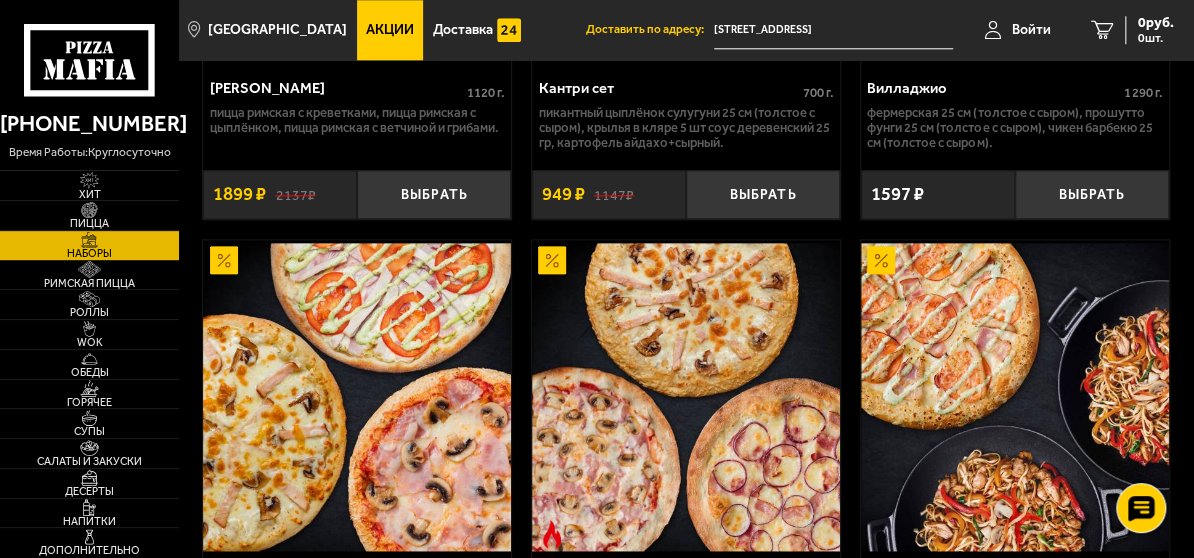scroll, scrollTop: 945, scrollLeft: 0, axis: vertical 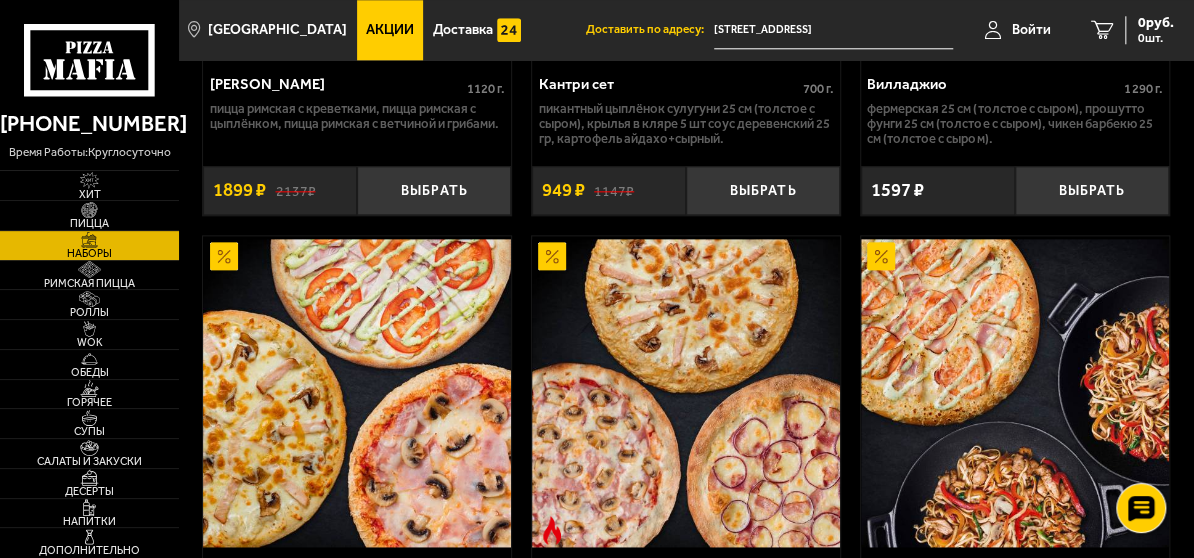 click on "Акции" at bounding box center (390, 30) 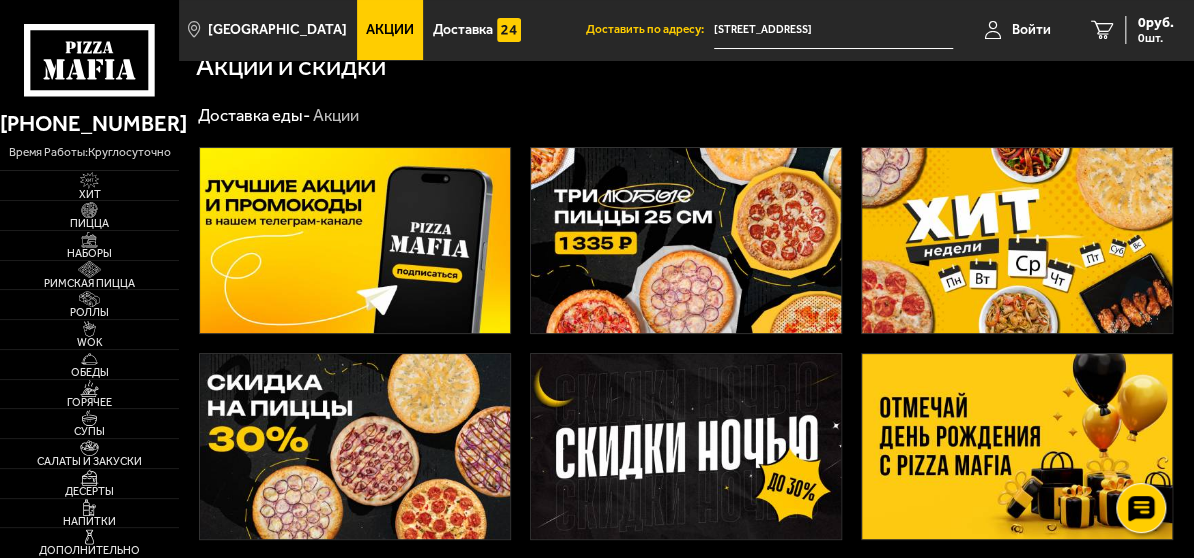 scroll, scrollTop: 0, scrollLeft: 0, axis: both 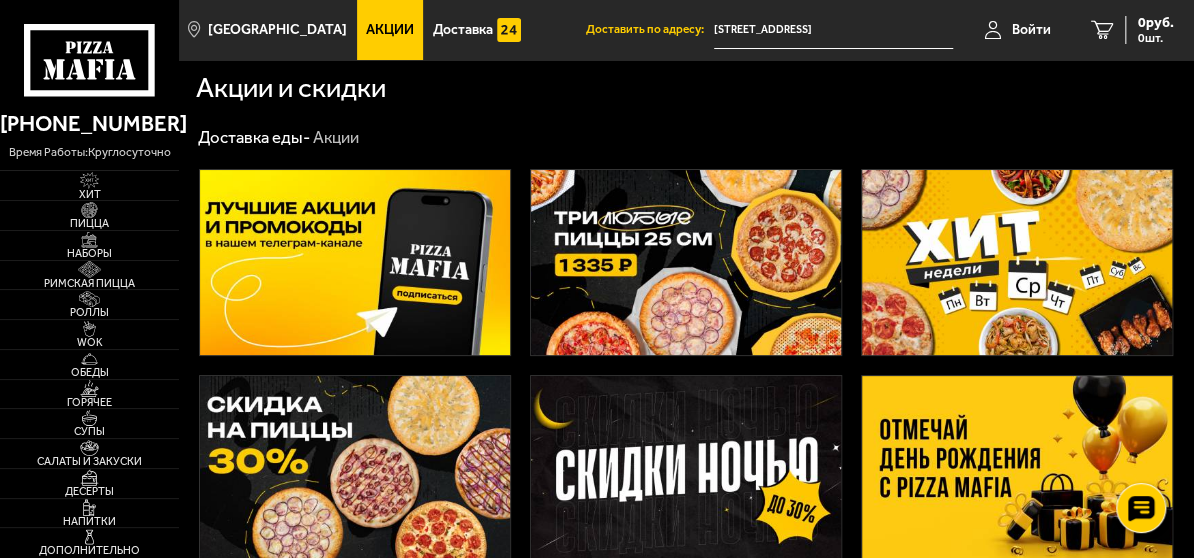 click at bounding box center [355, 263] 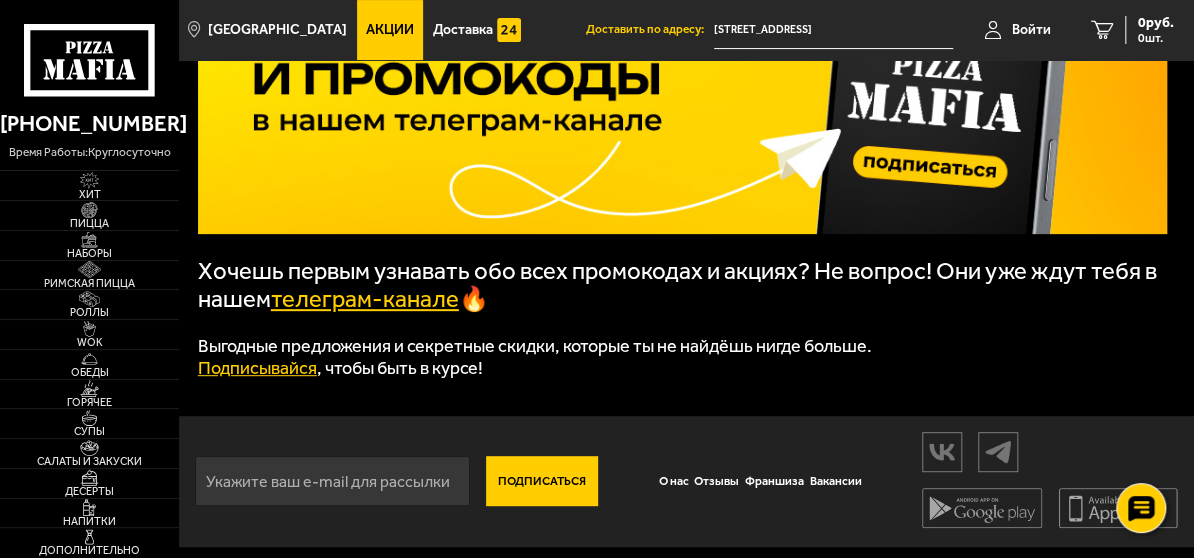 scroll, scrollTop: 227, scrollLeft: 0, axis: vertical 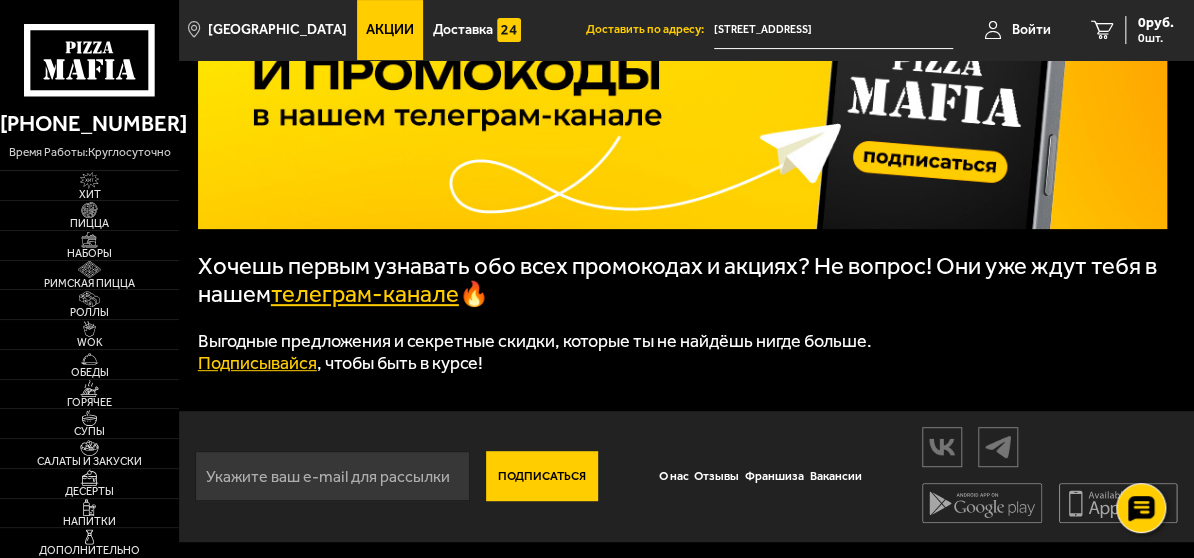click on "телеграм-канале" at bounding box center [365, 294] 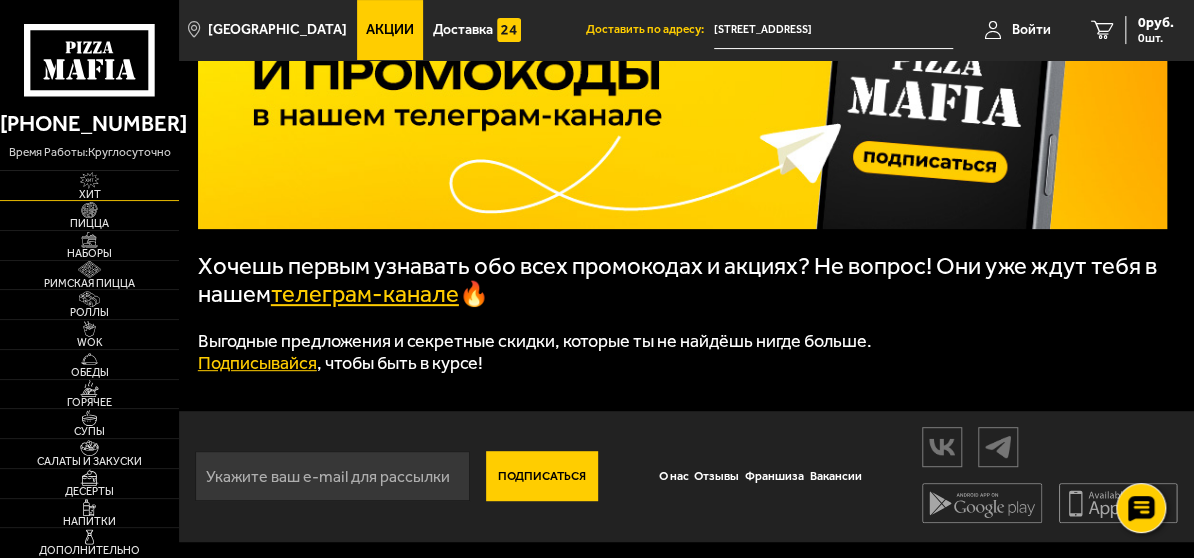 click at bounding box center [90, 180] 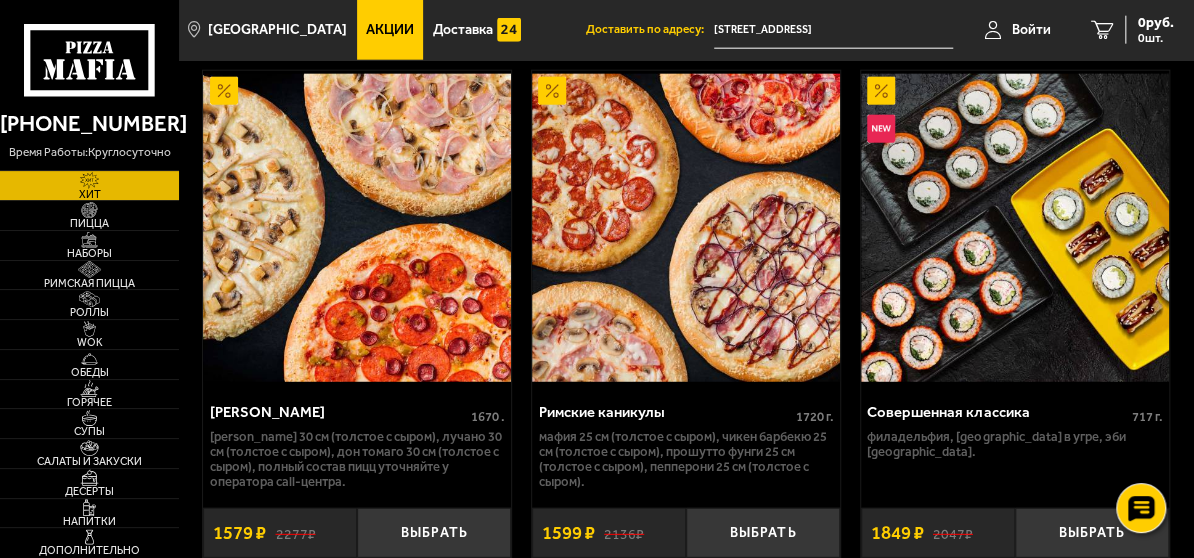 scroll, scrollTop: 2110, scrollLeft: 0, axis: vertical 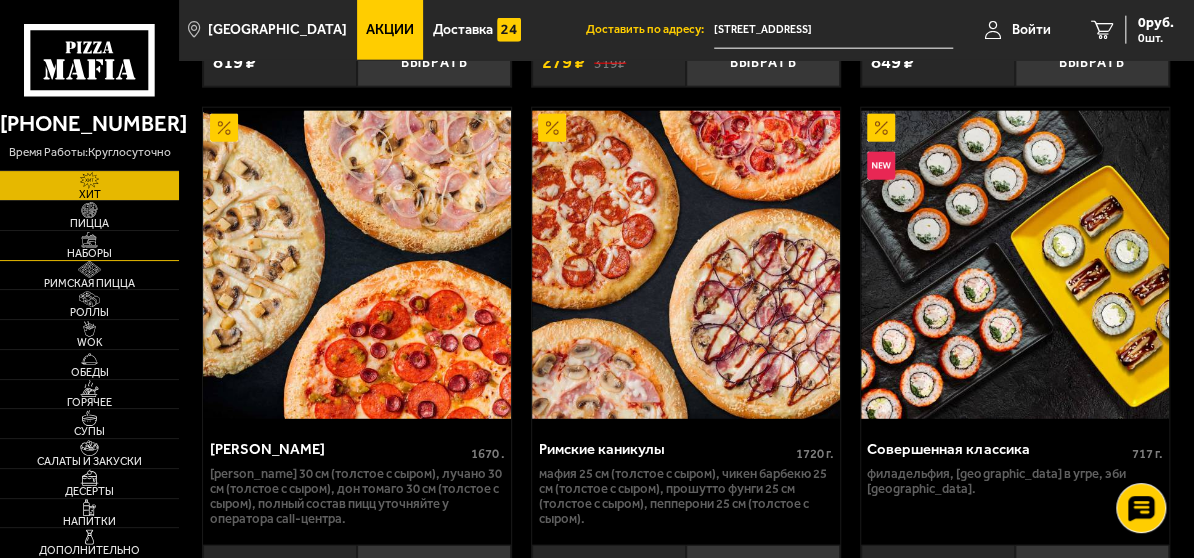 click on "Наборы" at bounding box center (89, 253) 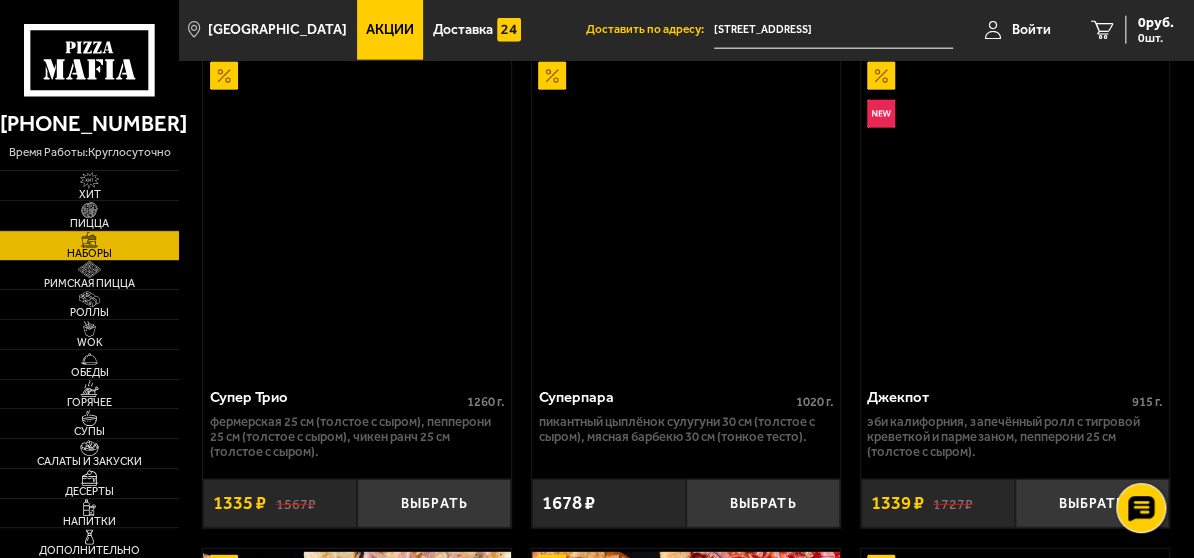 scroll, scrollTop: 0, scrollLeft: 0, axis: both 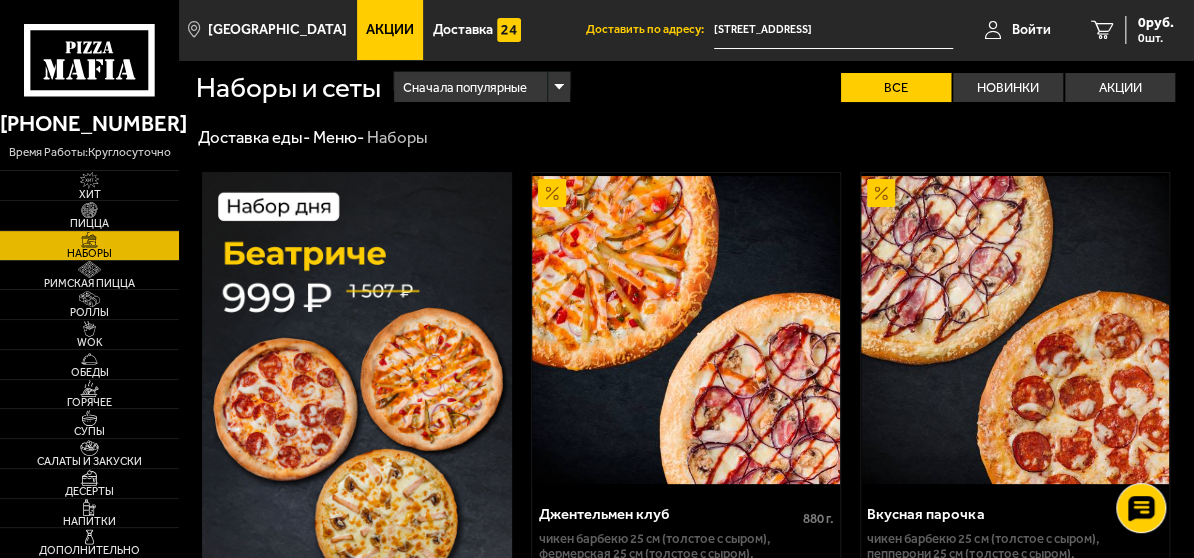 click at bounding box center [357, 420] 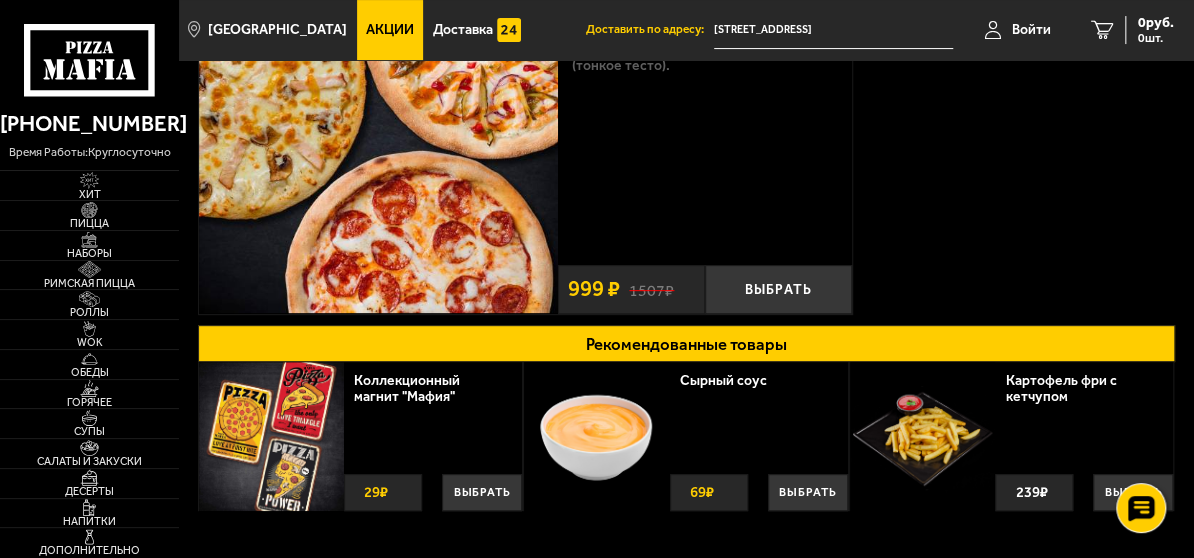scroll, scrollTop: 0, scrollLeft: 0, axis: both 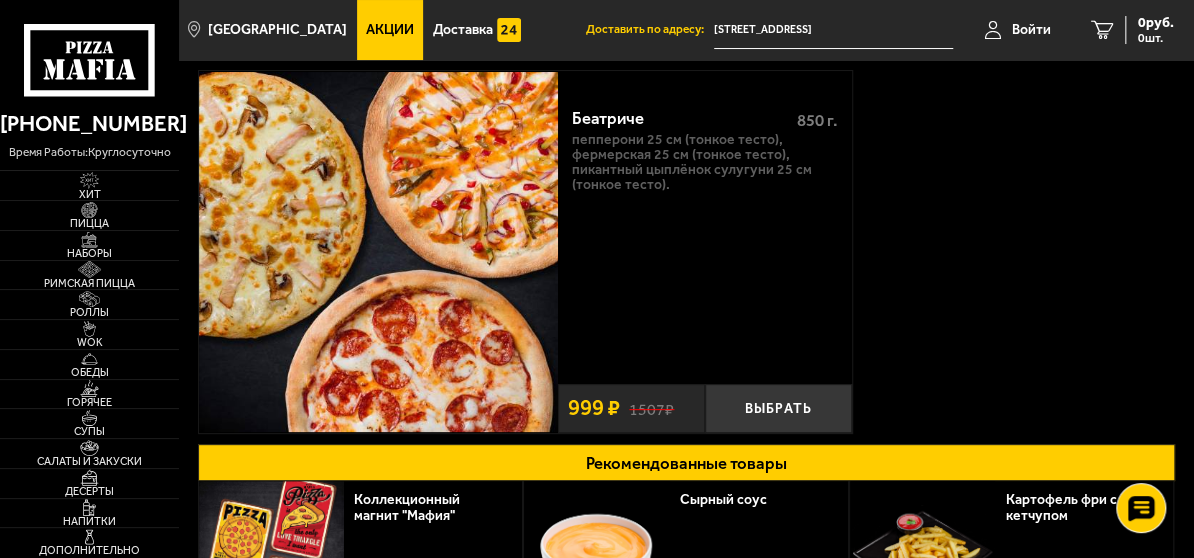 click on "Акции" at bounding box center [390, 30] 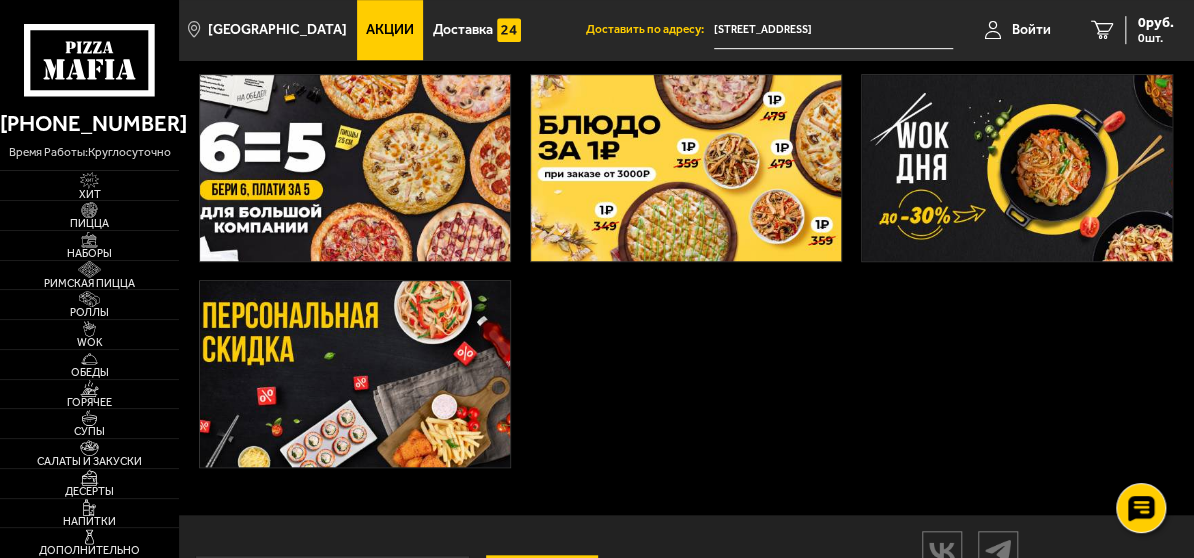 scroll, scrollTop: 509, scrollLeft: 0, axis: vertical 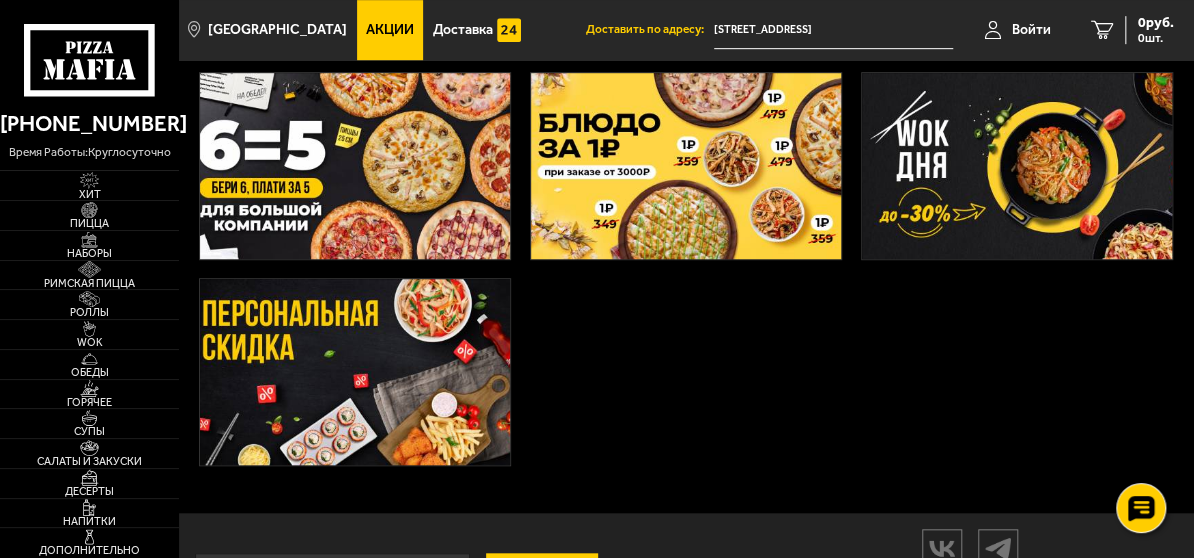 click at bounding box center [355, 372] 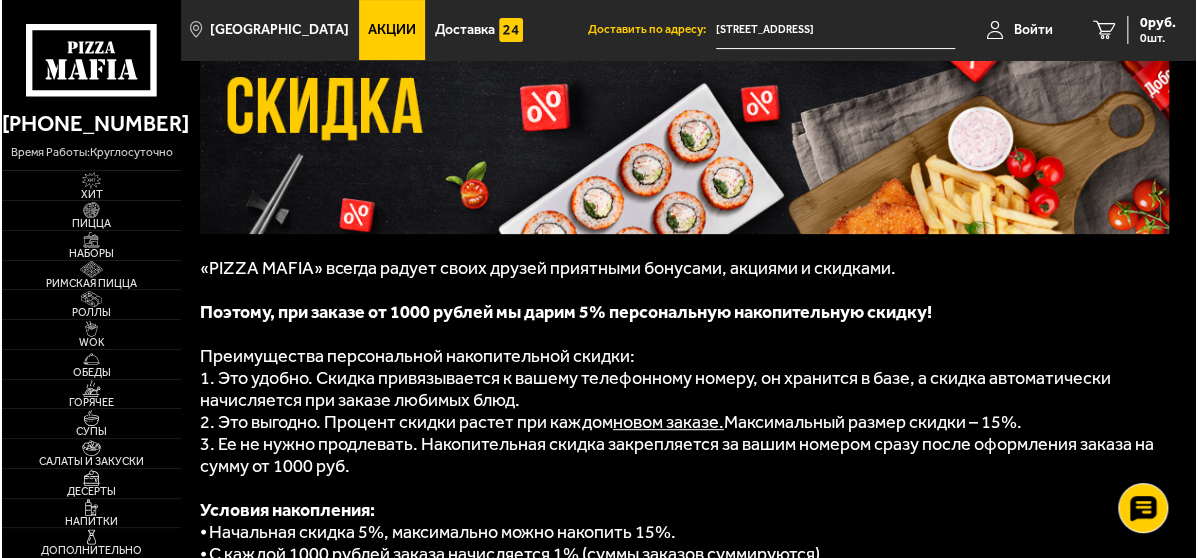 scroll, scrollTop: 254, scrollLeft: 0, axis: vertical 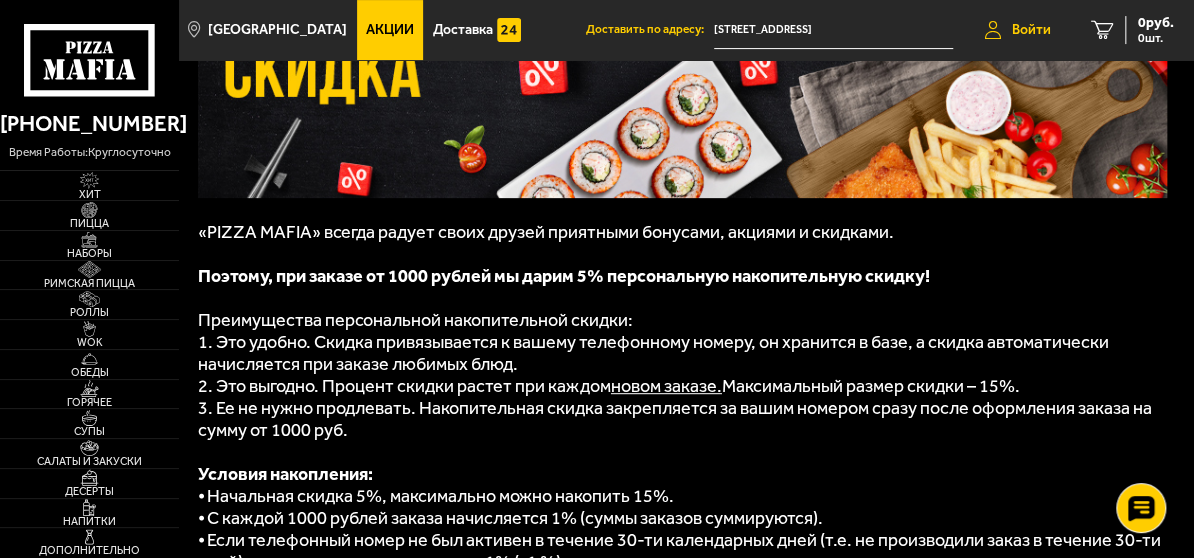 click on "Войти" at bounding box center (1031, 30) 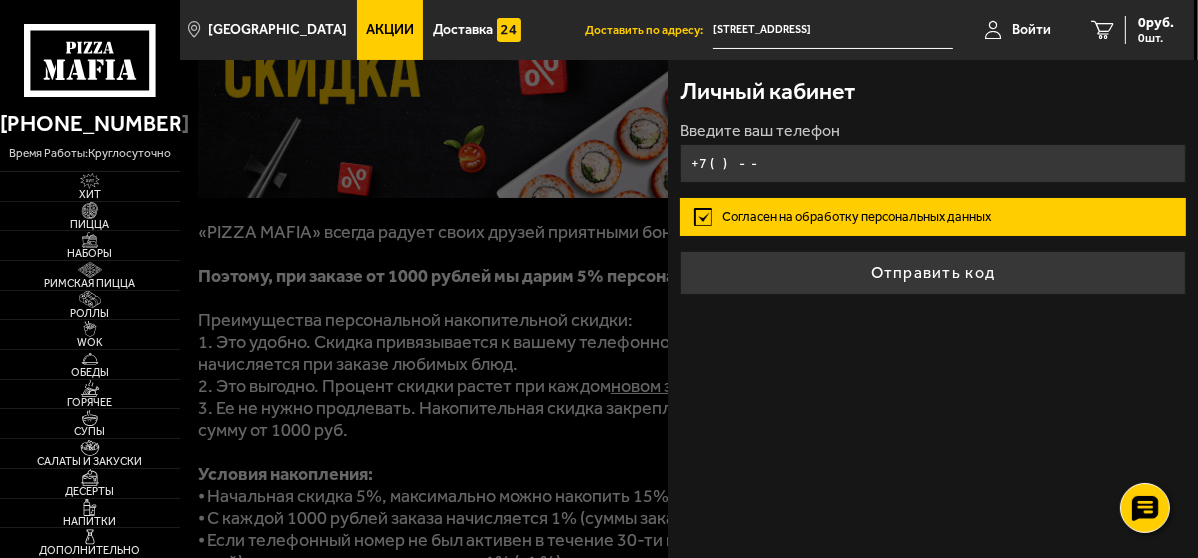 click on "+7 (   )    -  -" at bounding box center (932, 163) 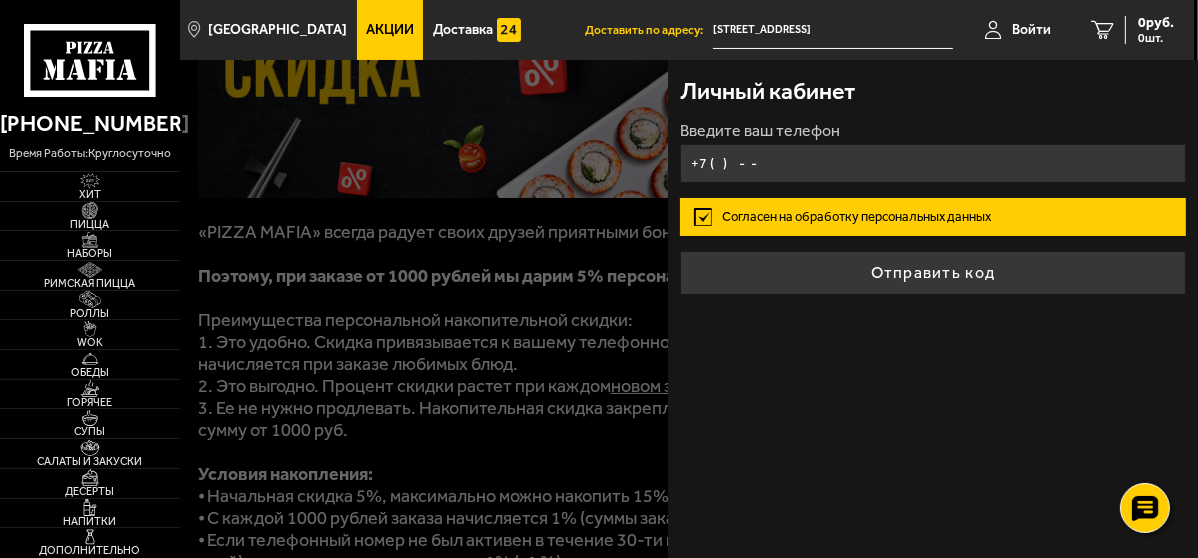 click on "+7 (   )    -  -" at bounding box center [932, 163] 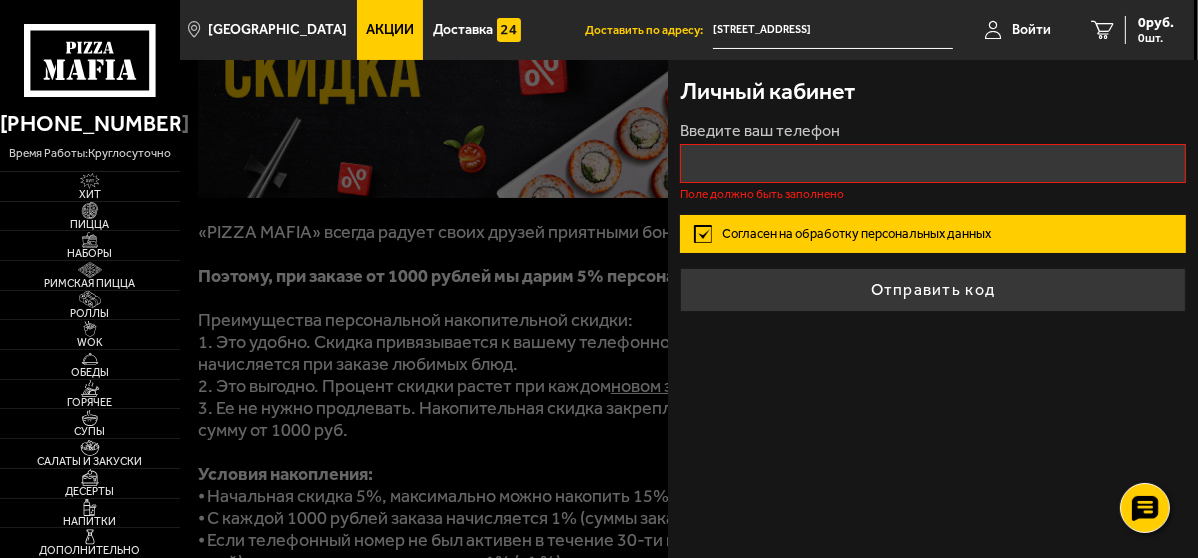click on "Введите ваш телефон Поле должно быть заполнено" at bounding box center (932, 161) 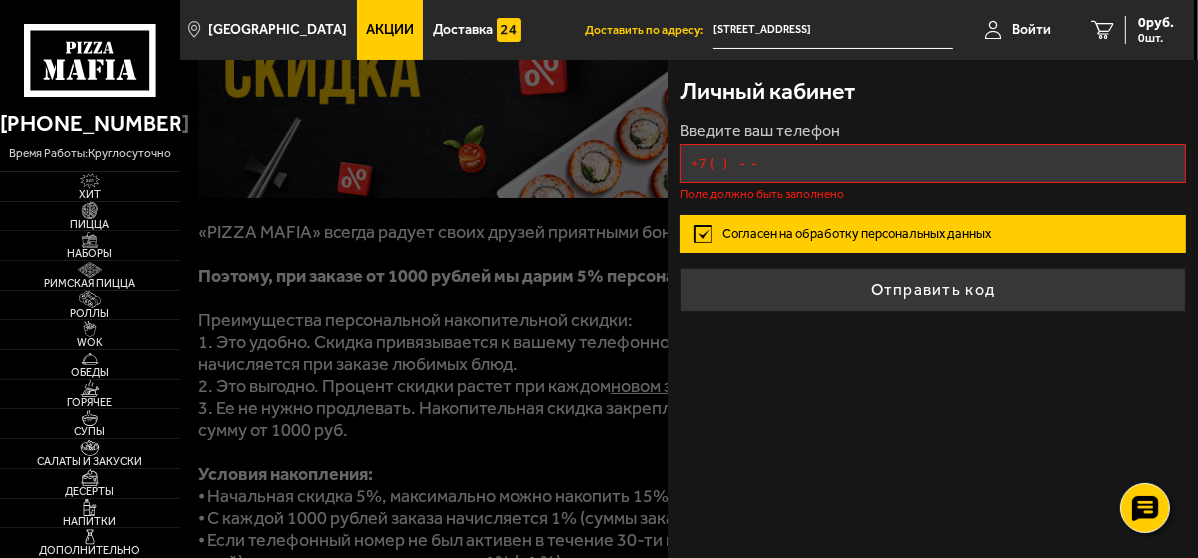 click on "+7 (   )    -  -" at bounding box center (932, 163) 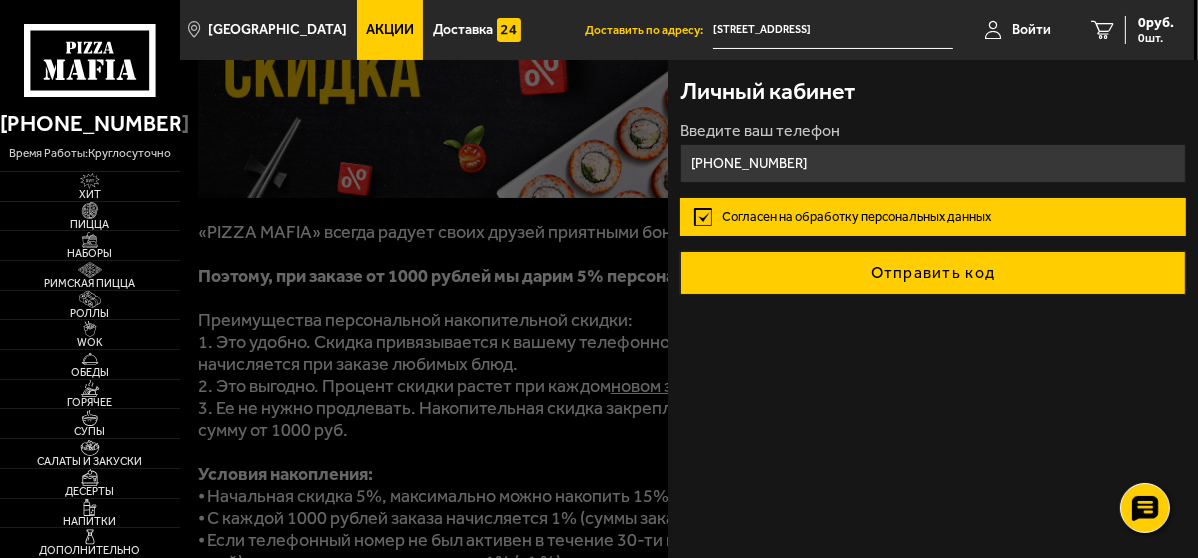 type on "[PHONE_NUMBER]" 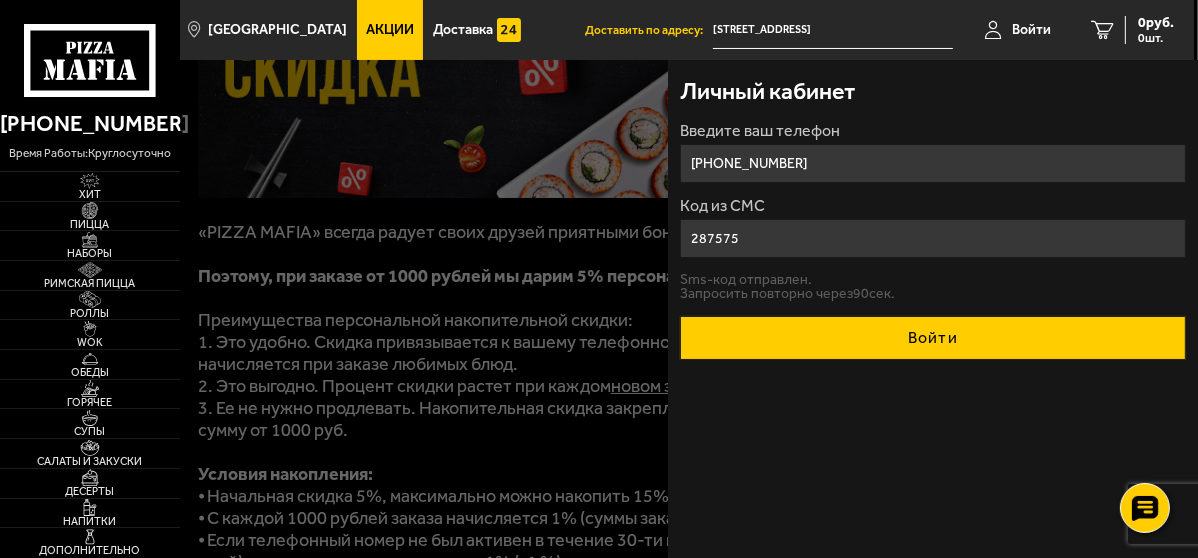 type on "287575" 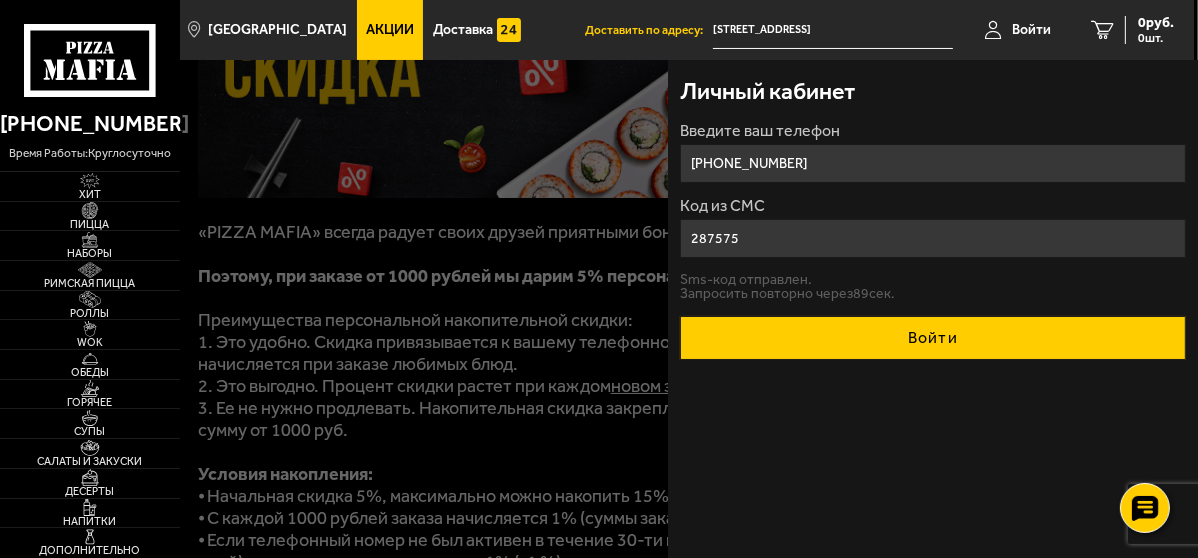 click on "Войти" at bounding box center [932, 338] 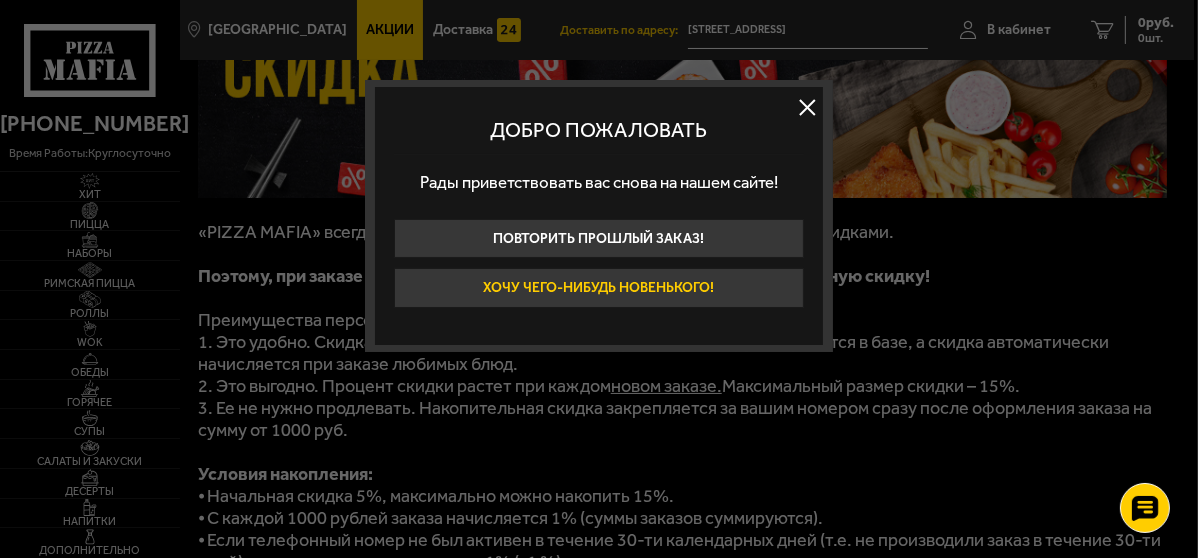 click on "Хочу чего-нибудь новенького!" at bounding box center (599, 287) 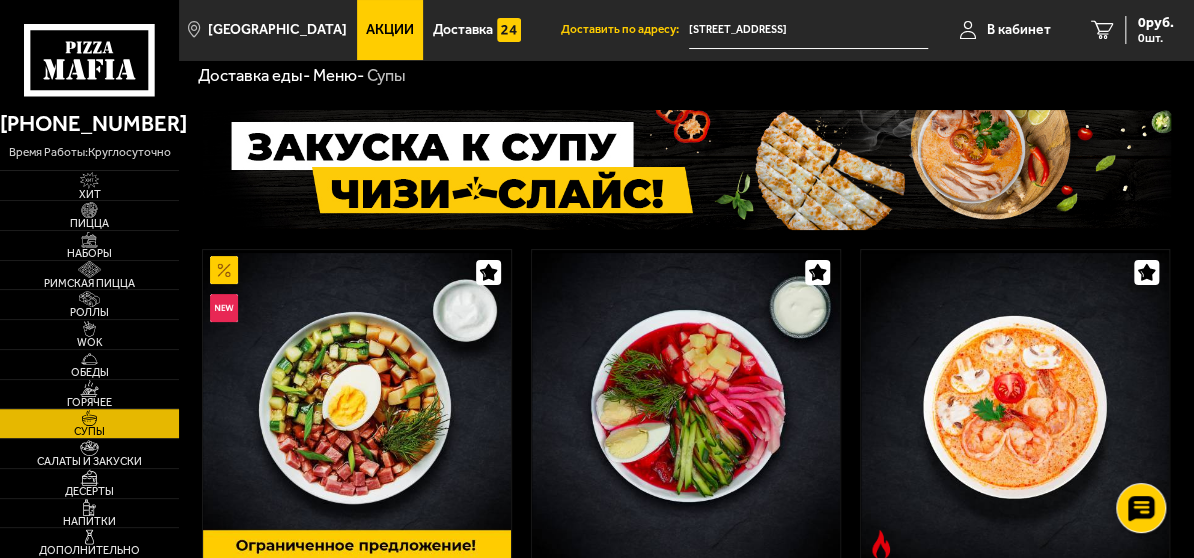 scroll, scrollTop: 0, scrollLeft: 0, axis: both 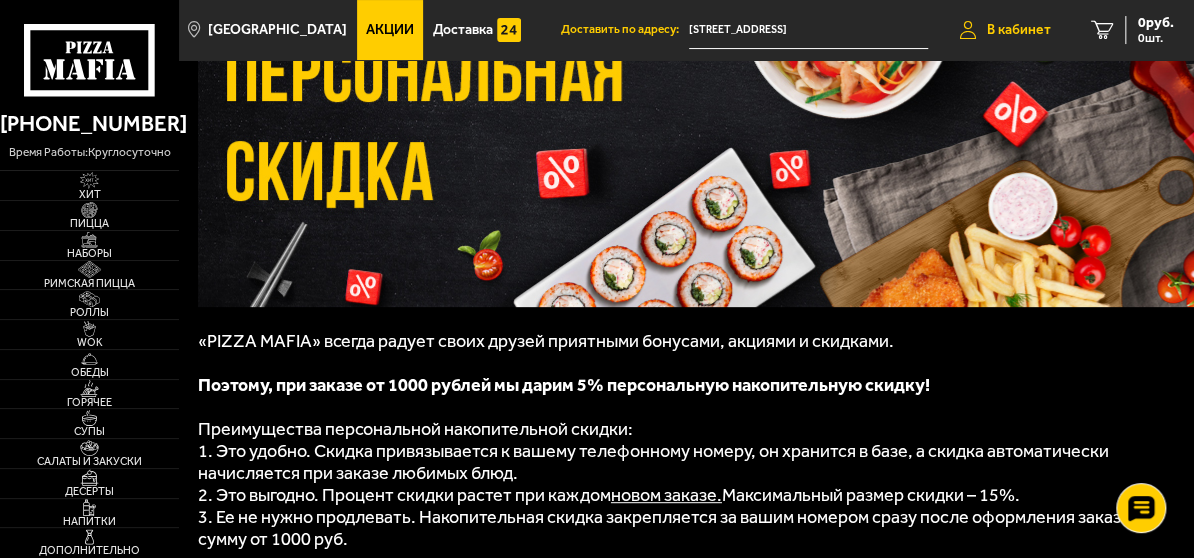 click on "В кабинет" at bounding box center (1019, 30) 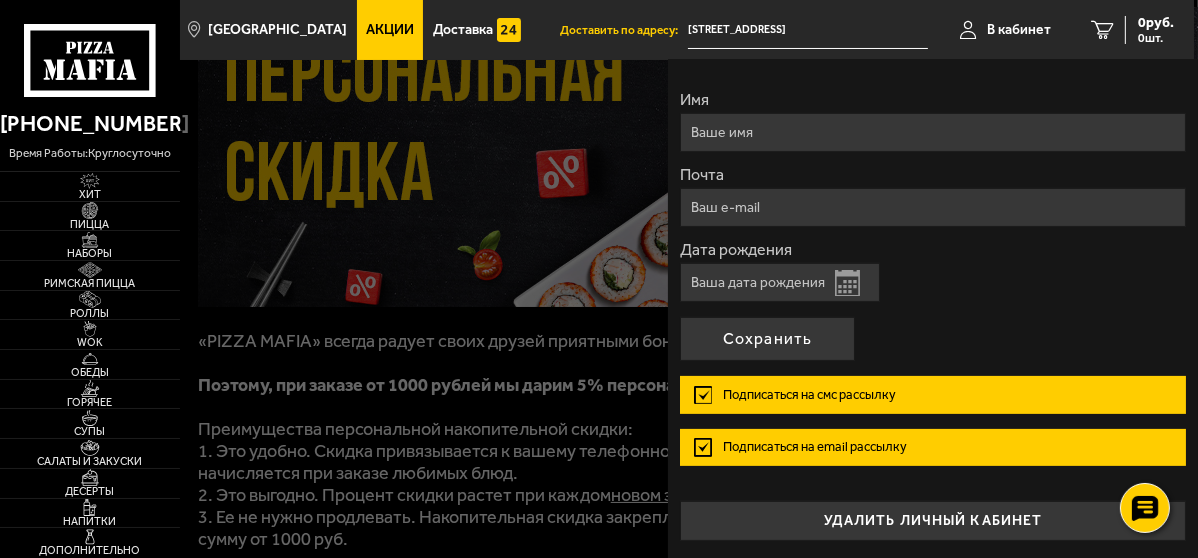 scroll, scrollTop: 0, scrollLeft: 0, axis: both 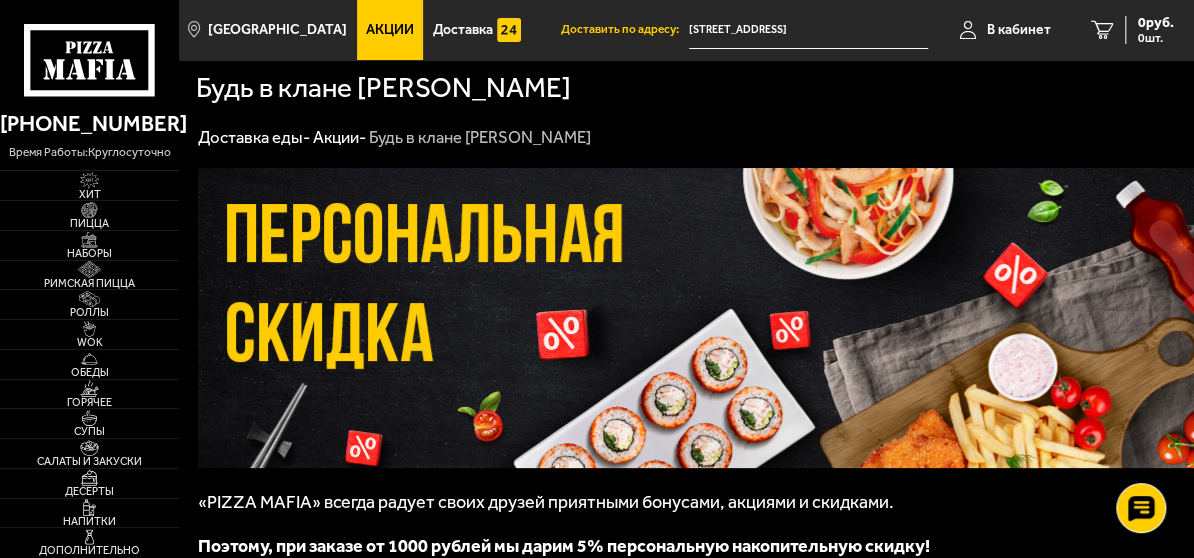 click on "Акции" at bounding box center (390, 30) 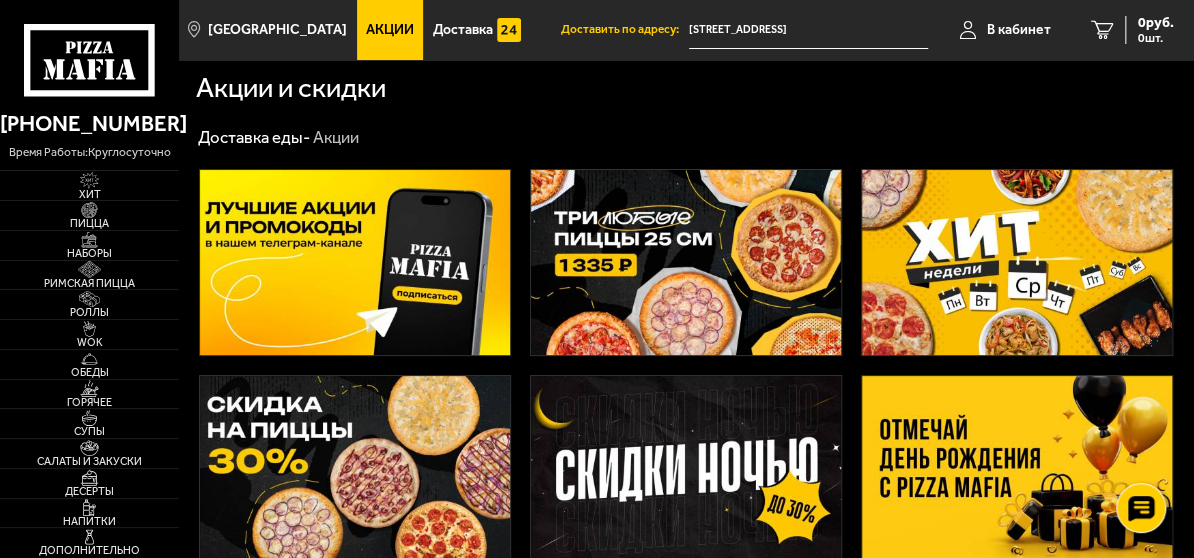 click at bounding box center [686, 263] 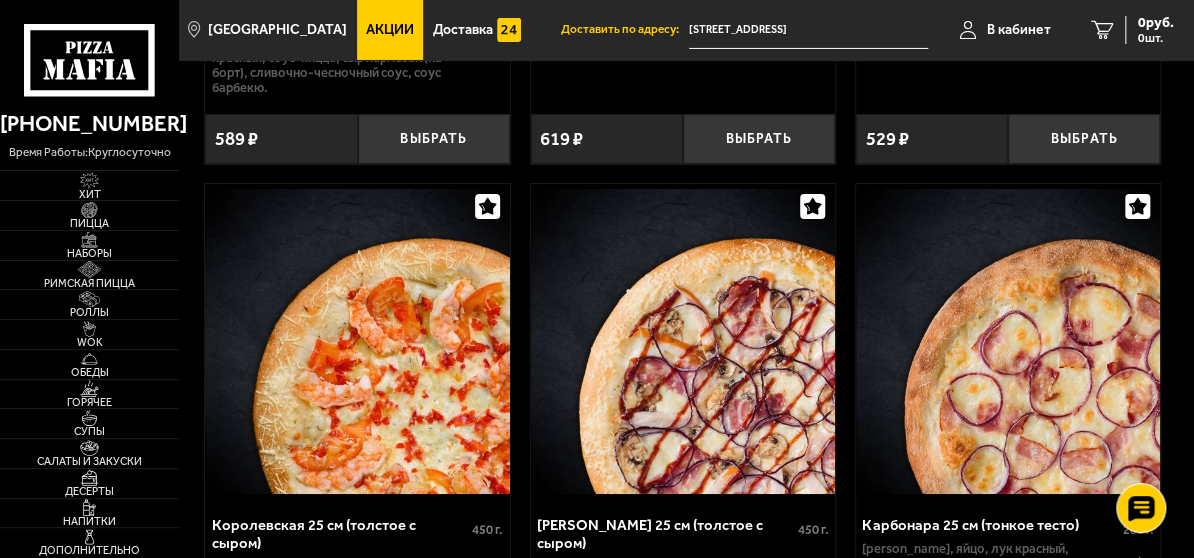 scroll, scrollTop: 6290, scrollLeft: 0, axis: vertical 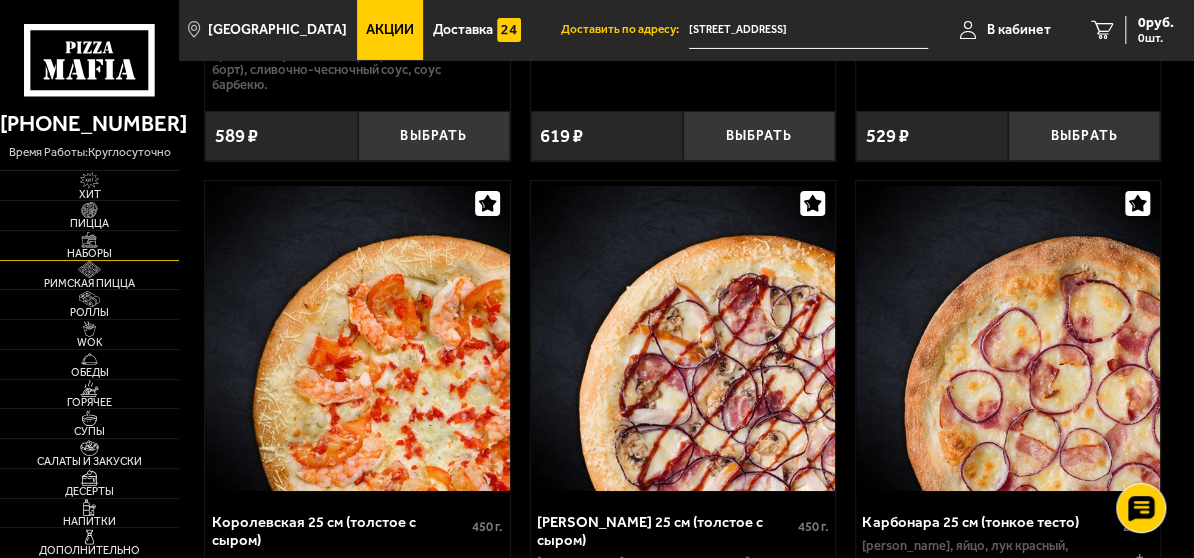 click on "Наборы" at bounding box center (89, 245) 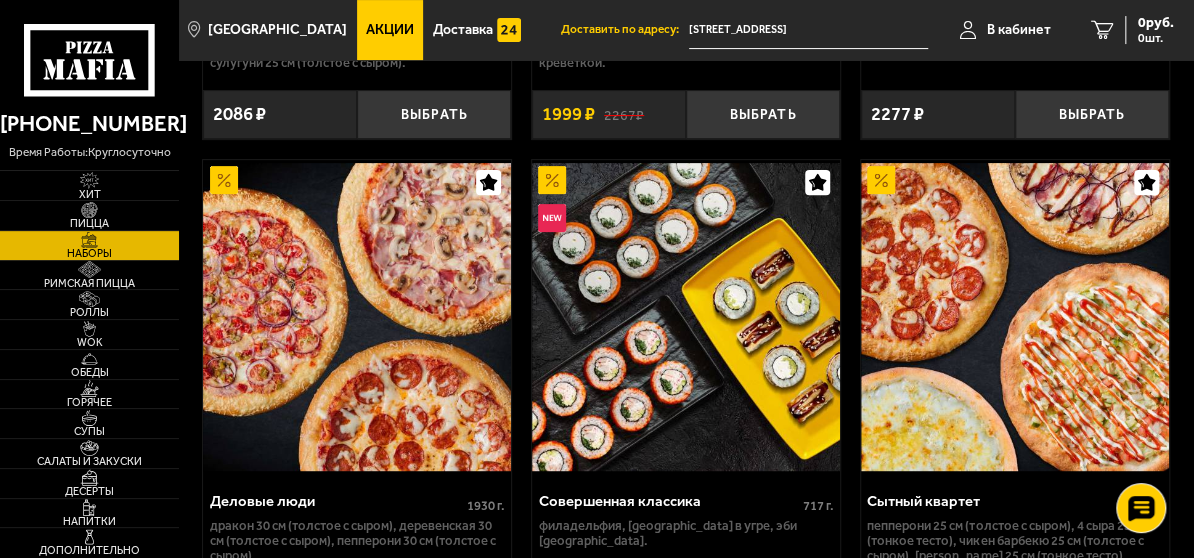 scroll, scrollTop: 3490, scrollLeft: 0, axis: vertical 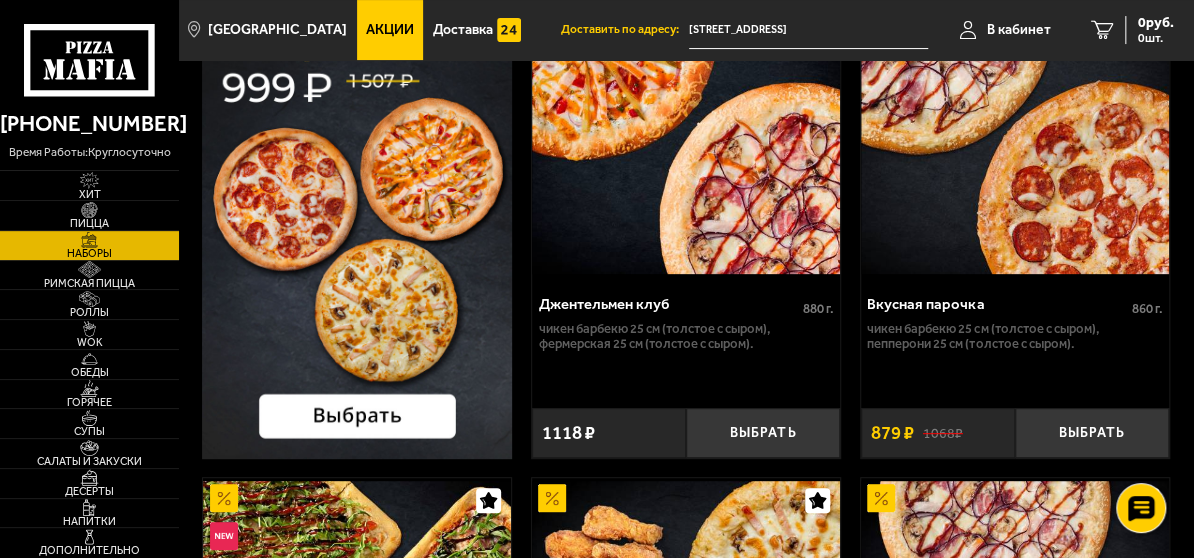 click at bounding box center (357, 210) 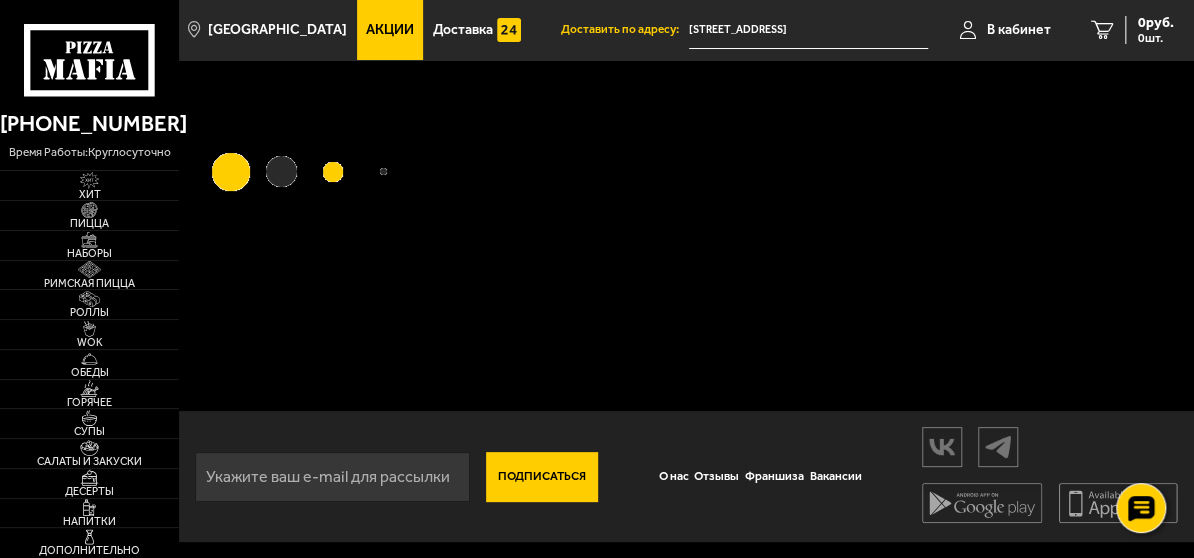 scroll, scrollTop: 0, scrollLeft: 0, axis: both 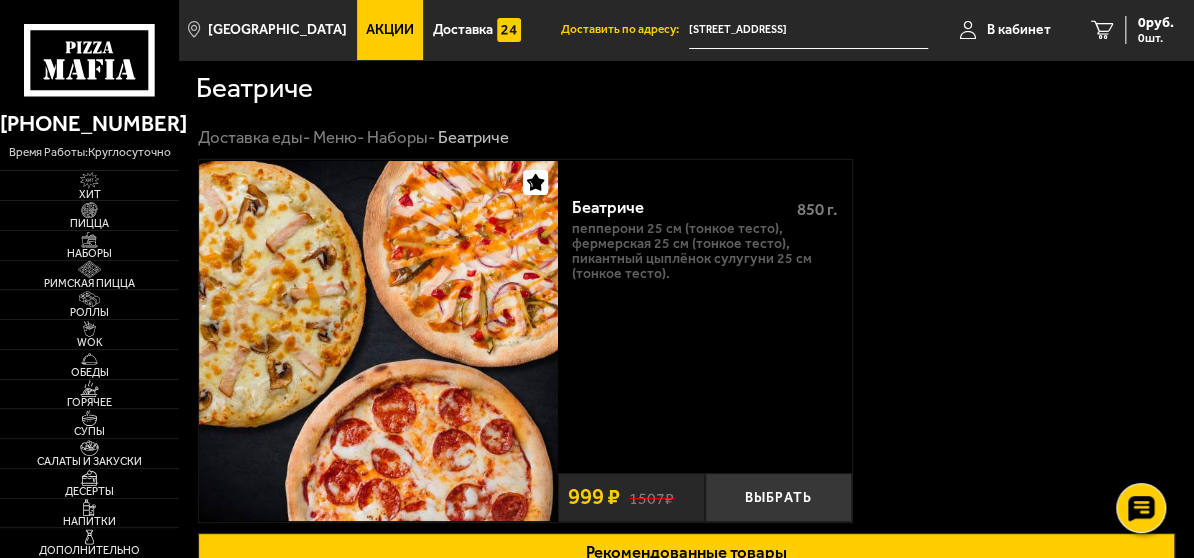 click on "Акции" at bounding box center (390, 30) 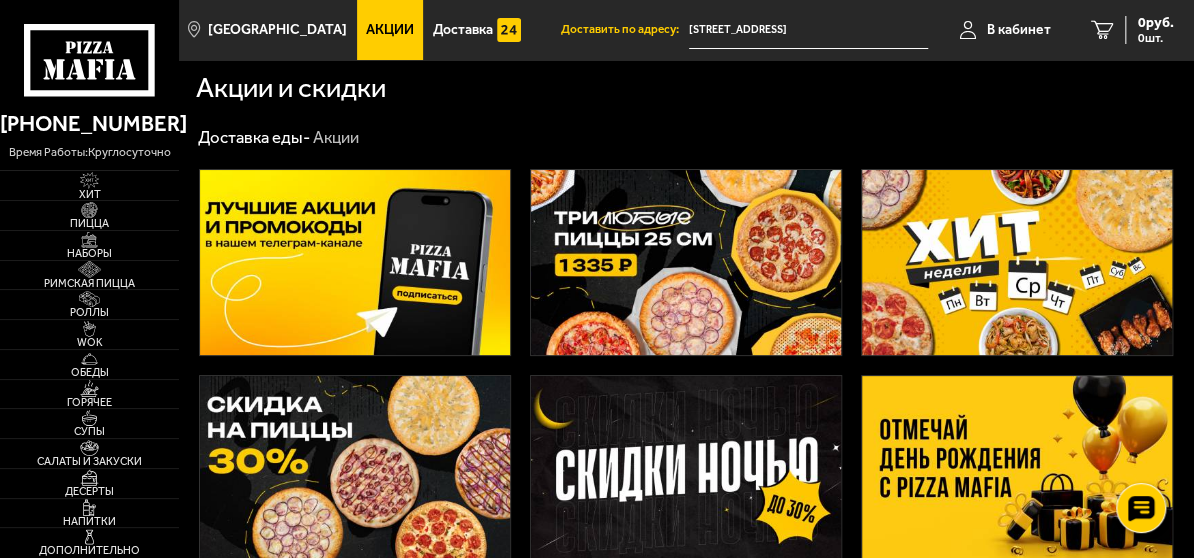 click at bounding box center [686, 263] 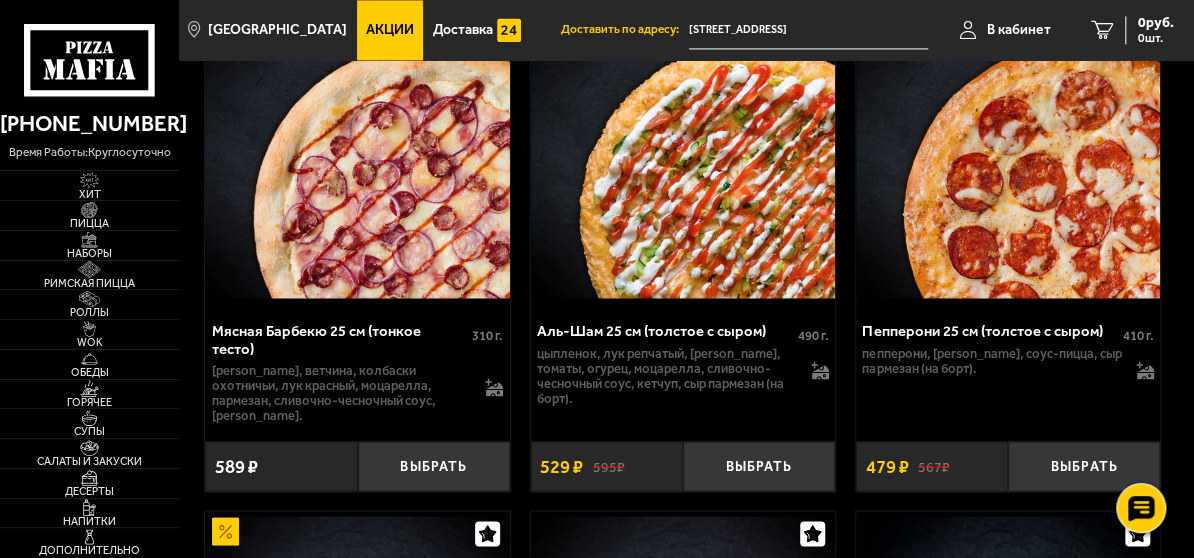 scroll, scrollTop: 1381, scrollLeft: 0, axis: vertical 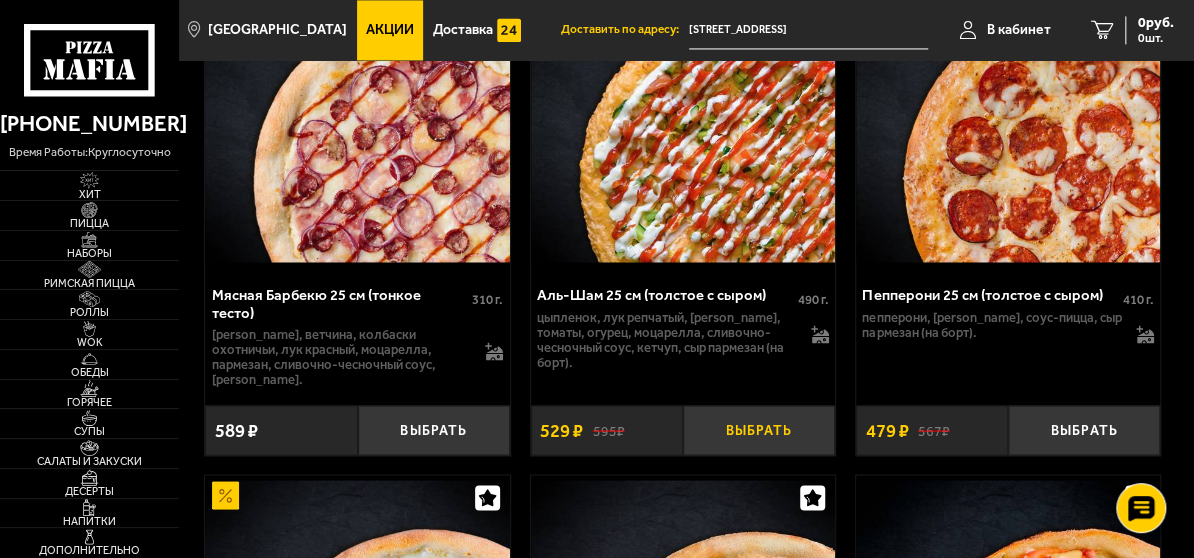 click on "Выбрать" at bounding box center [759, 429] 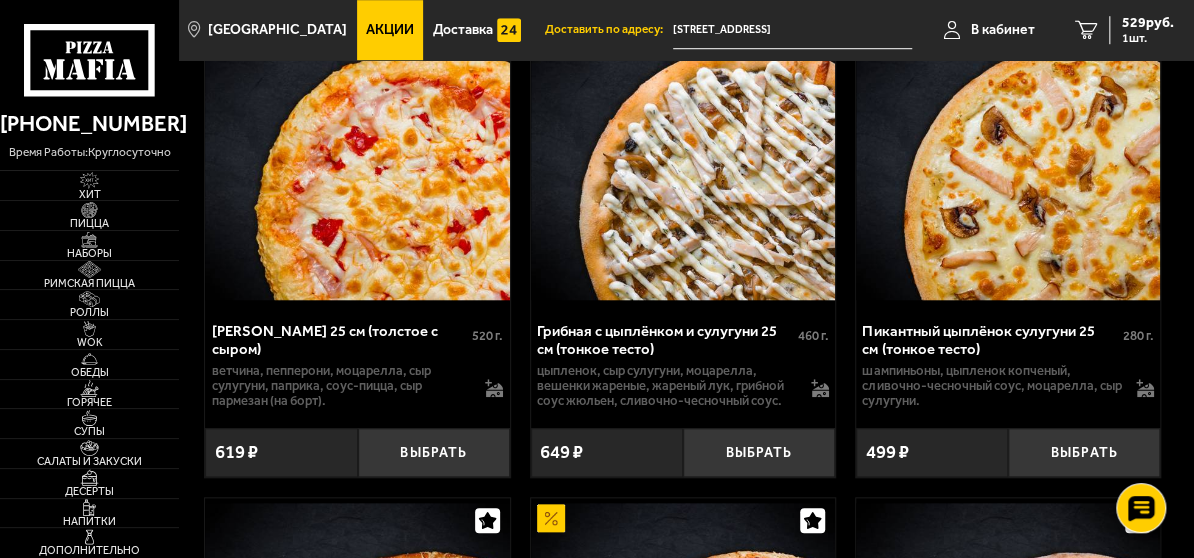 scroll, scrollTop: 3927, scrollLeft: 0, axis: vertical 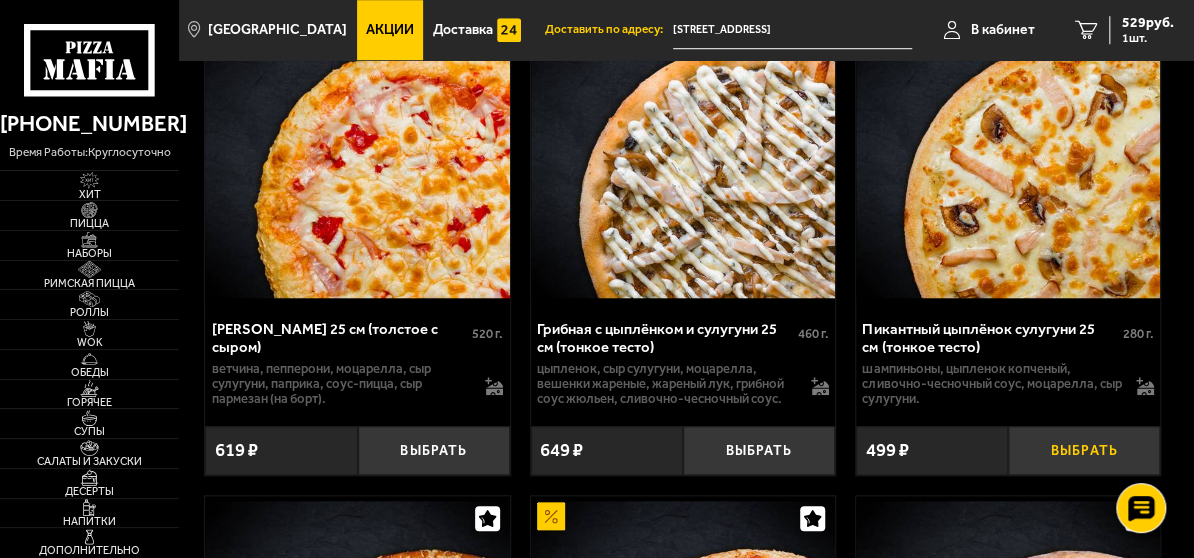 click on "Выбрать" at bounding box center (1084, 450) 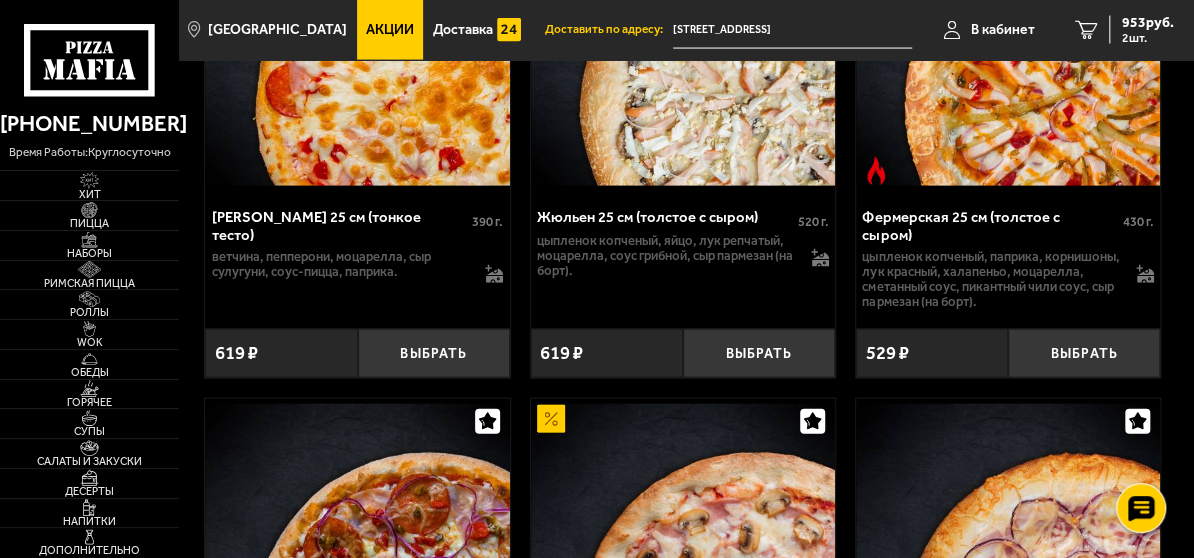 scroll, scrollTop: 4945, scrollLeft: 0, axis: vertical 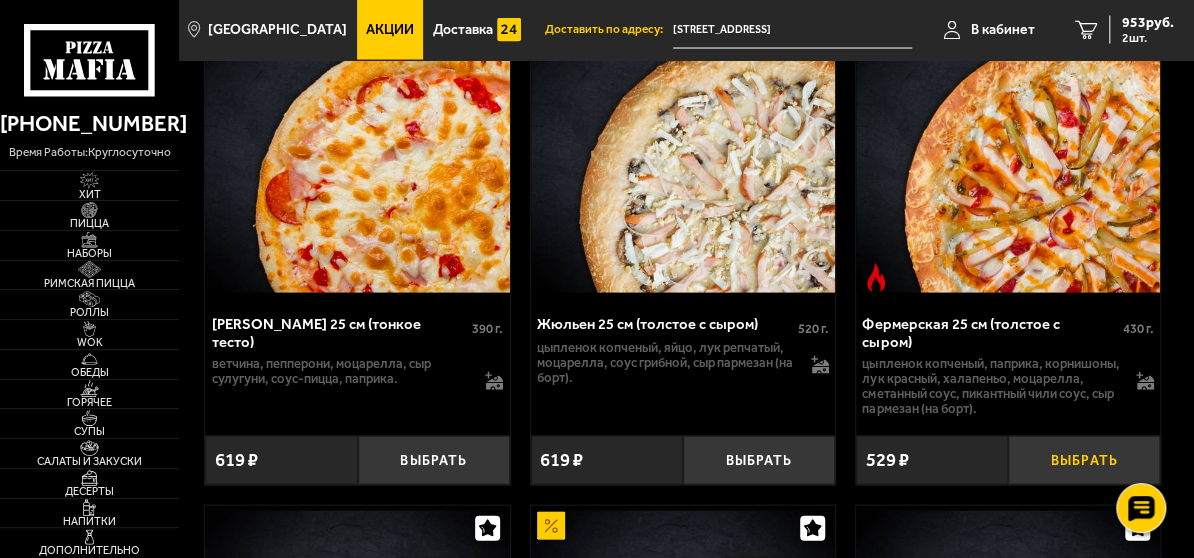 click on "Выбрать" at bounding box center (1084, 460) 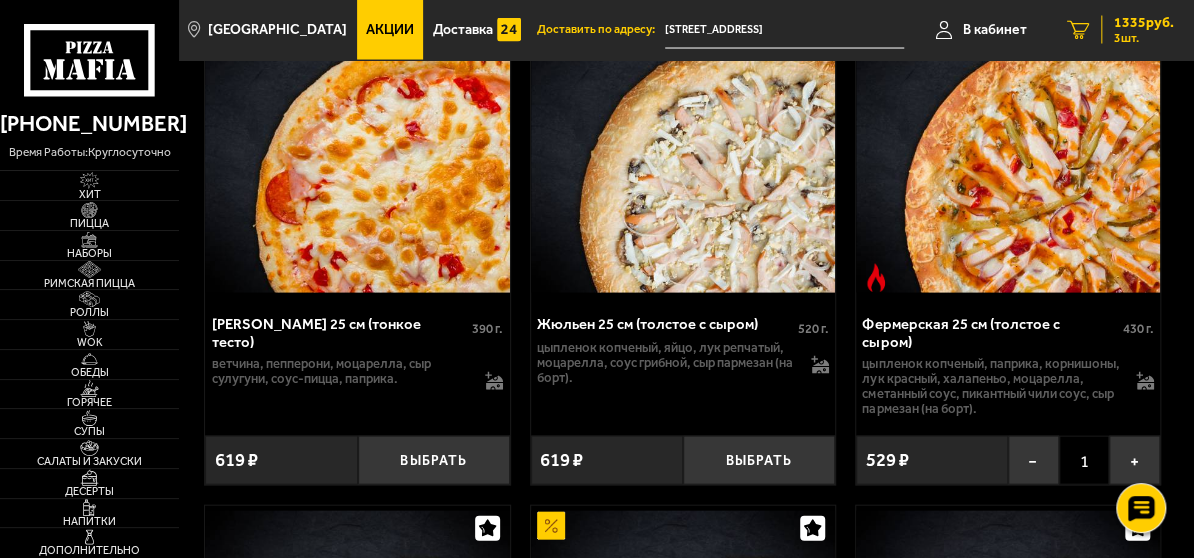 click on "1335  руб." at bounding box center [1144, 23] 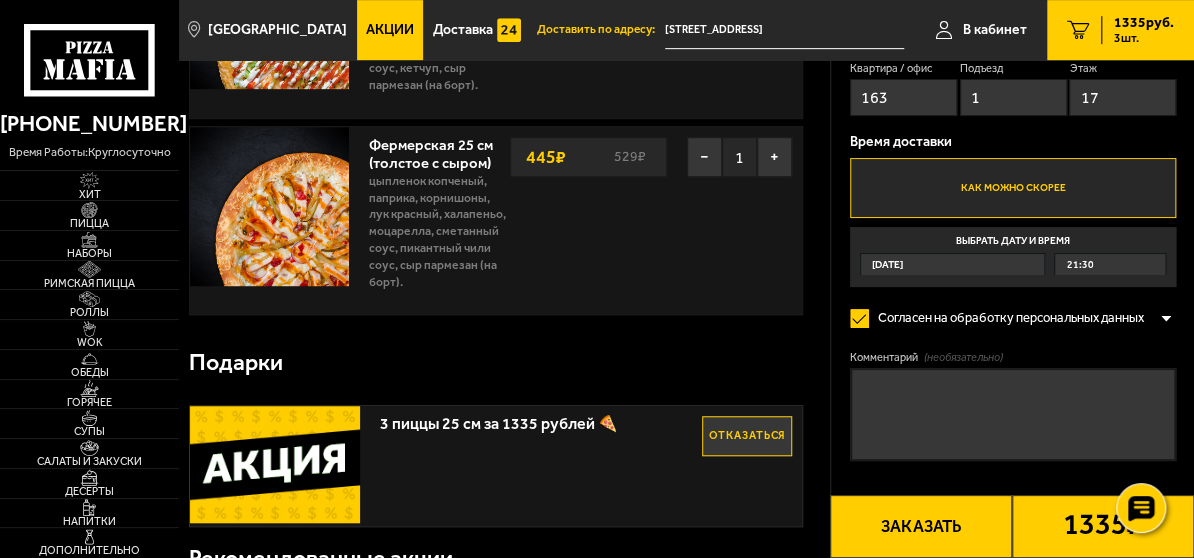 scroll, scrollTop: 472, scrollLeft: 0, axis: vertical 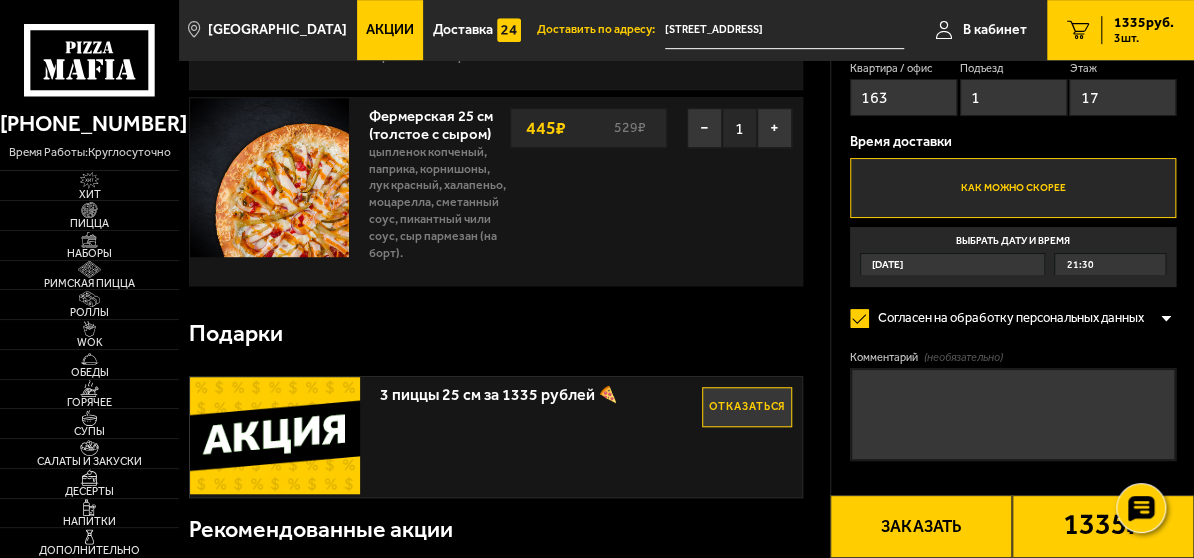 click on "Отказаться" at bounding box center (747, 407) 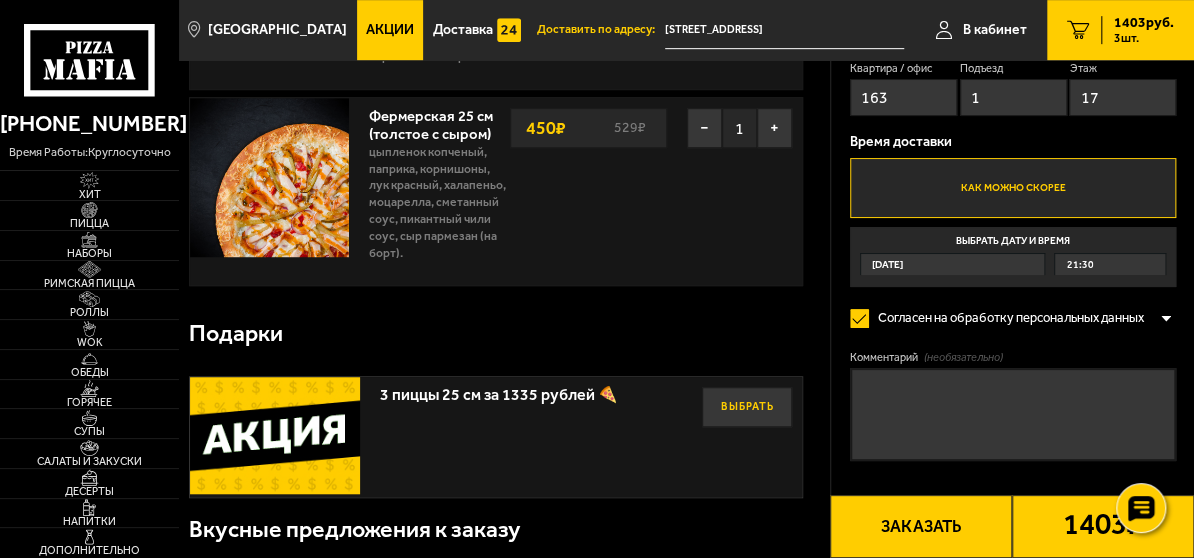 click on "Выбрать" at bounding box center [747, 407] 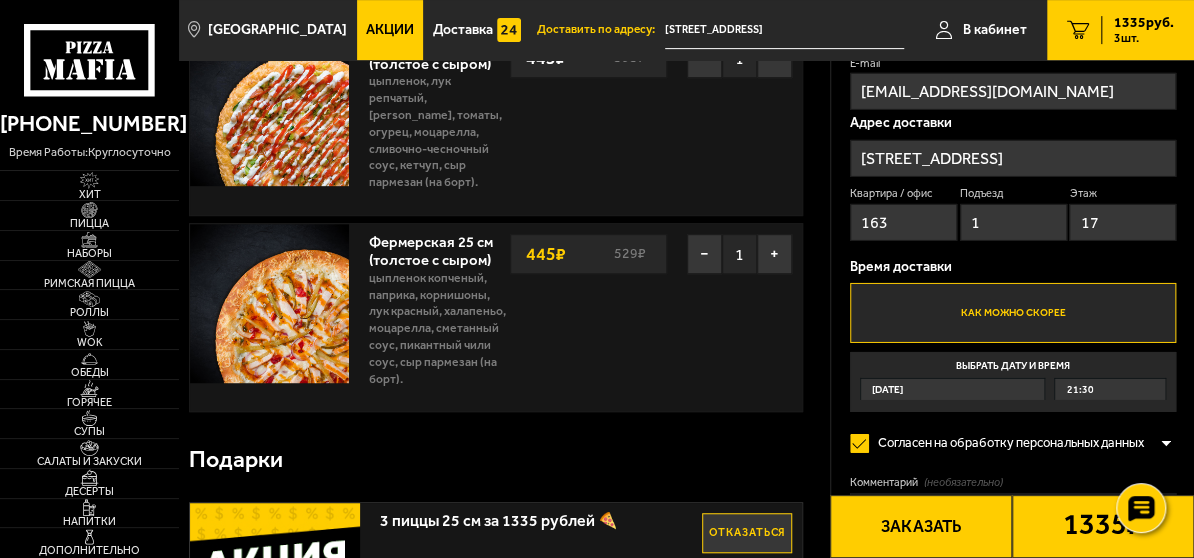 scroll, scrollTop: 207, scrollLeft: 0, axis: vertical 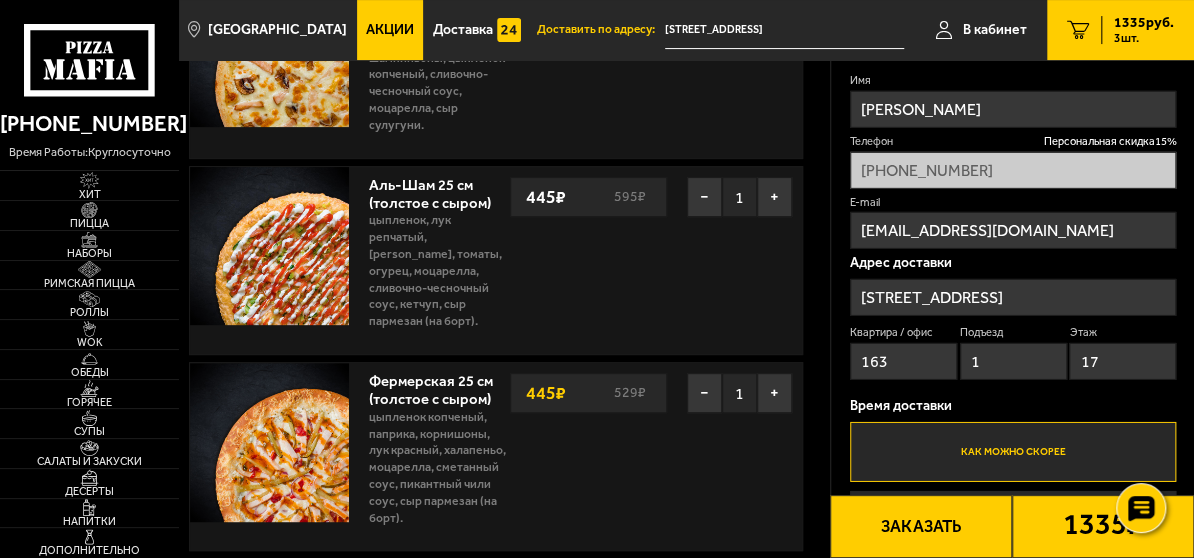 drag, startPoint x: 1192, startPoint y: 103, endPoint x: 1194, endPoint y: 89, distance: 14.142136 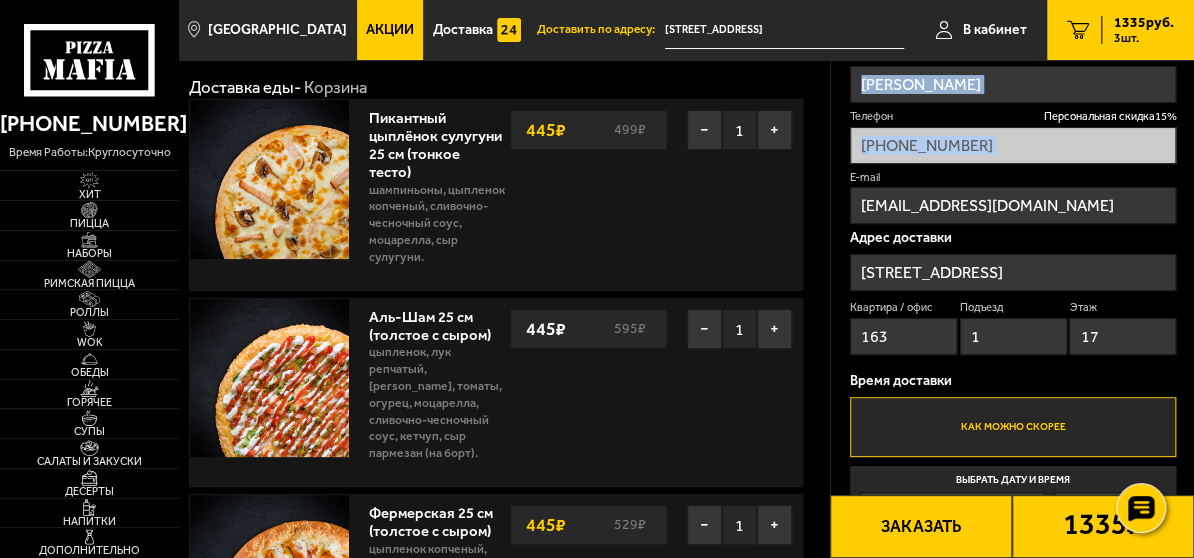 scroll, scrollTop: 0, scrollLeft: 0, axis: both 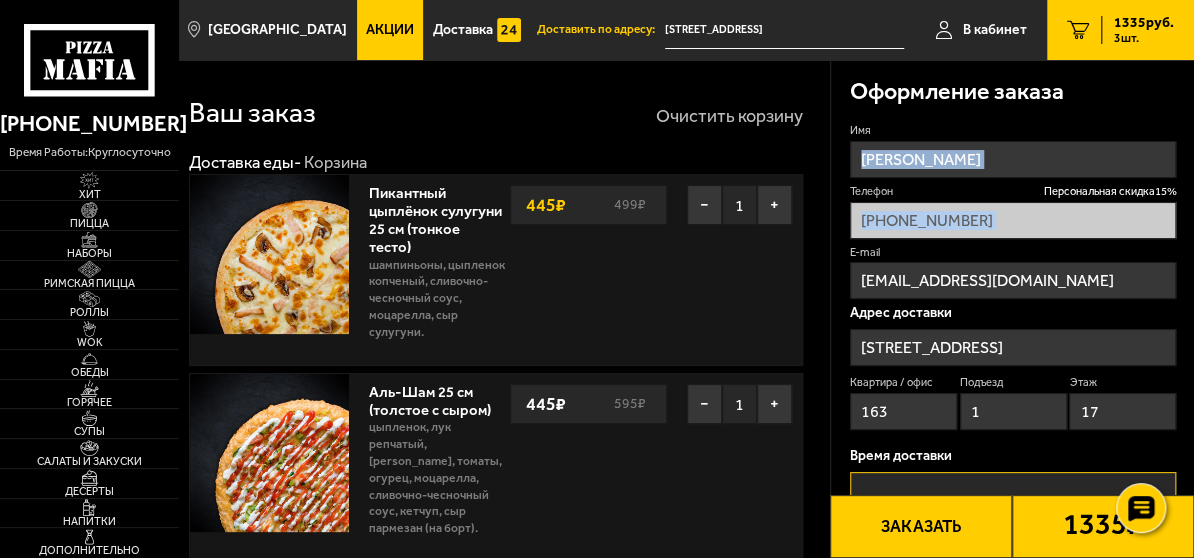 click on "Очистить корзину" at bounding box center [729, 116] 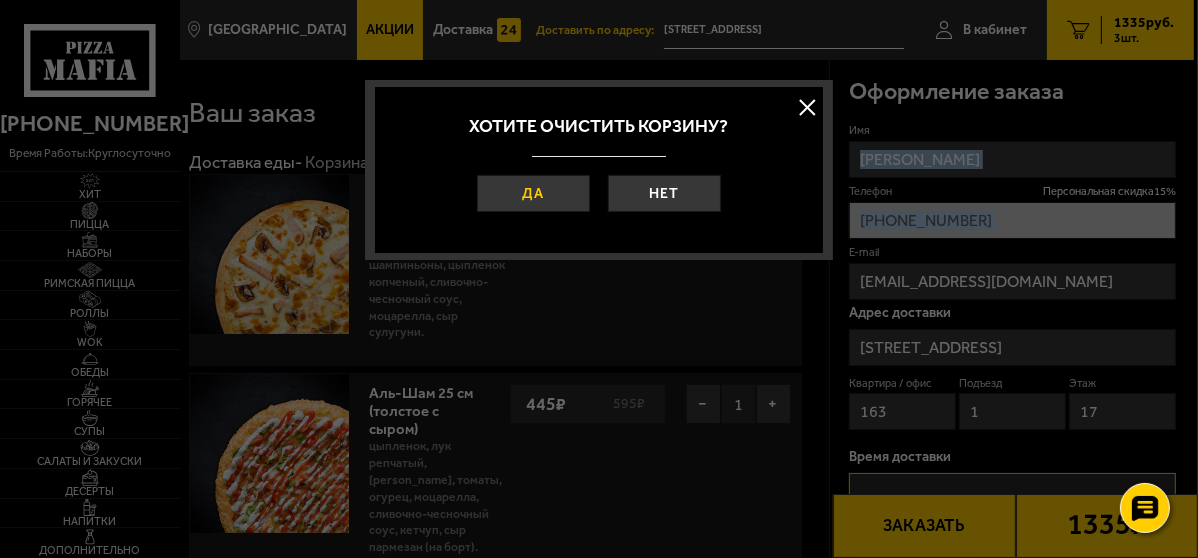 click on "Да" at bounding box center (533, 193) 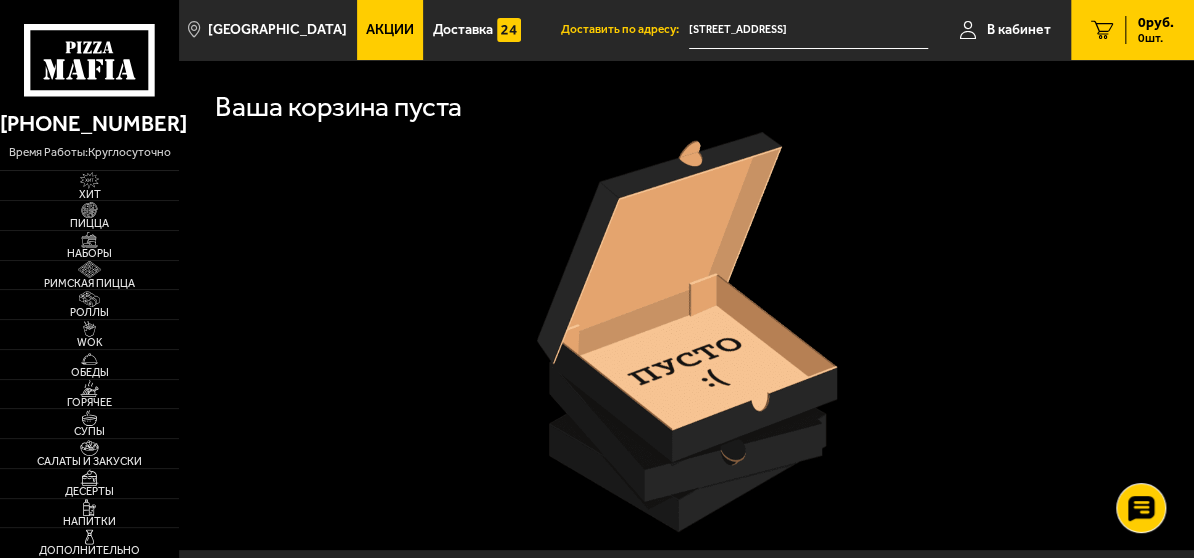 click on "Акции" at bounding box center (390, 30) 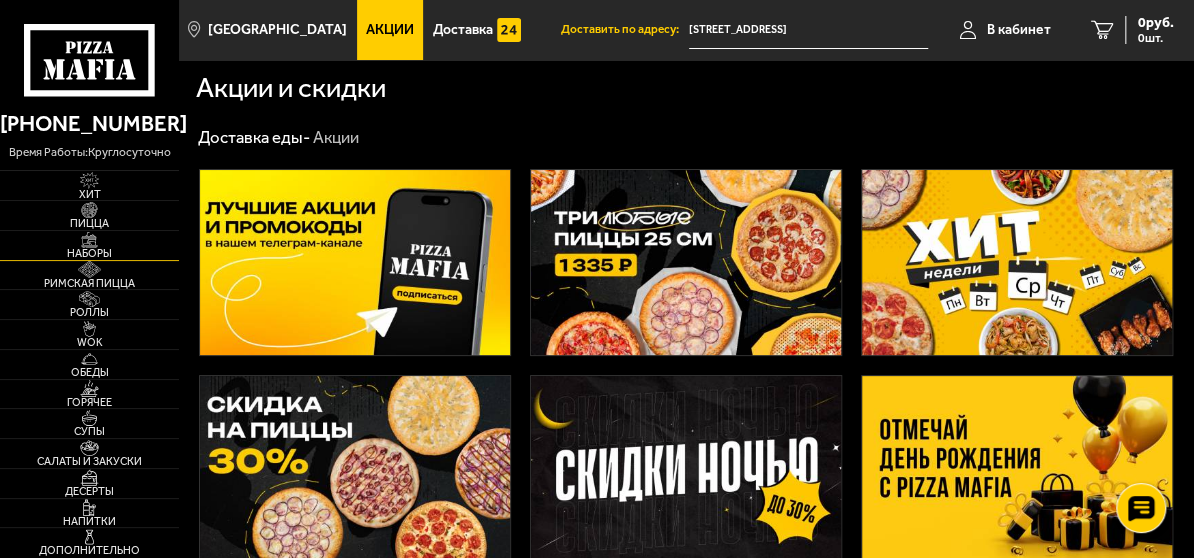 click on "Наборы" at bounding box center [89, 253] 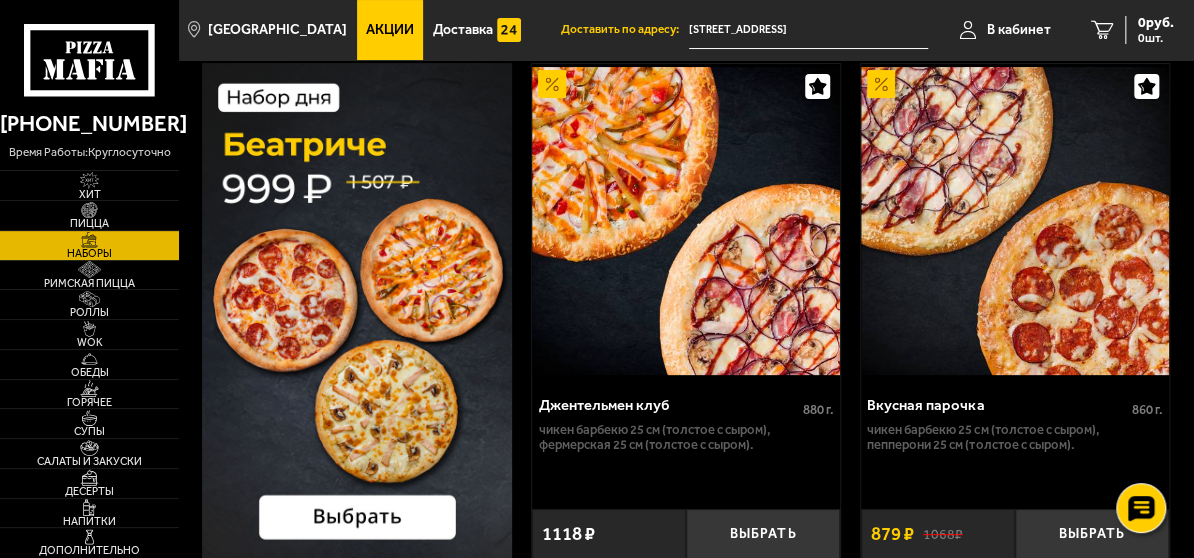 scroll, scrollTop: 145, scrollLeft: 0, axis: vertical 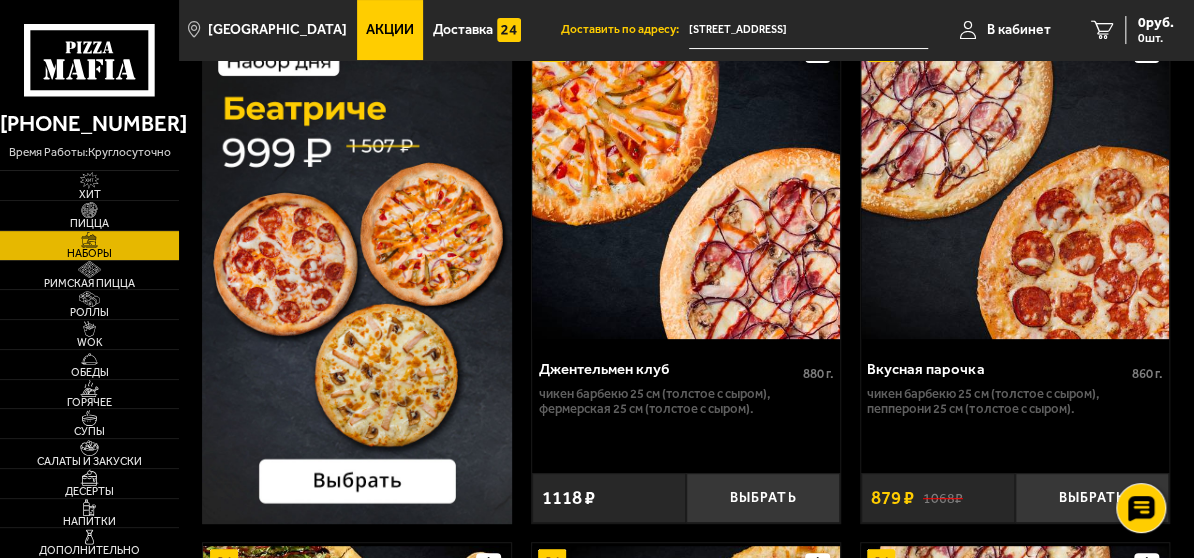 click at bounding box center [357, 275] 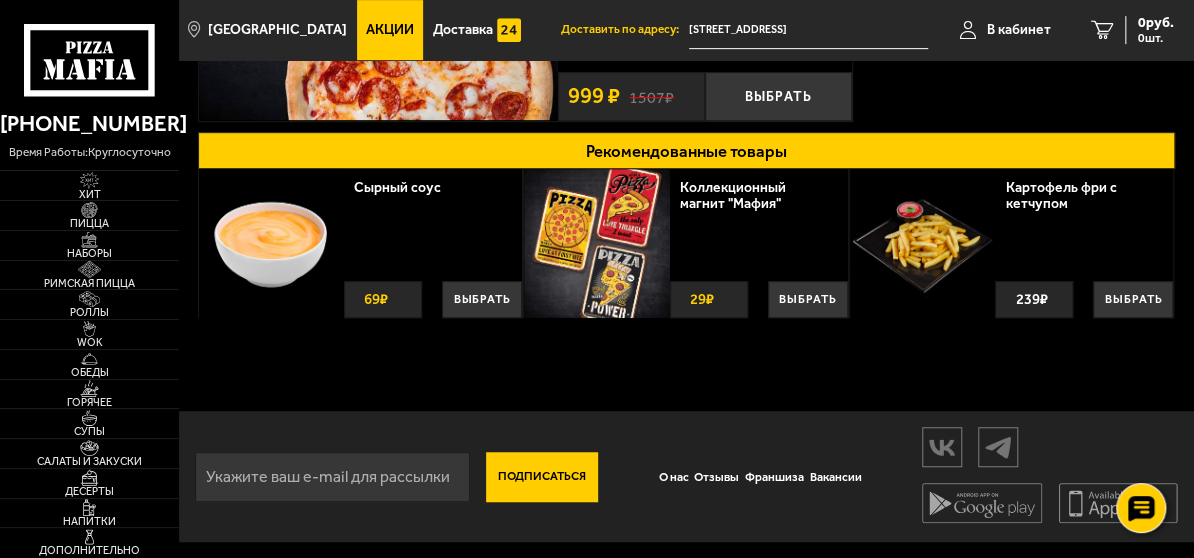 scroll, scrollTop: 365, scrollLeft: 0, axis: vertical 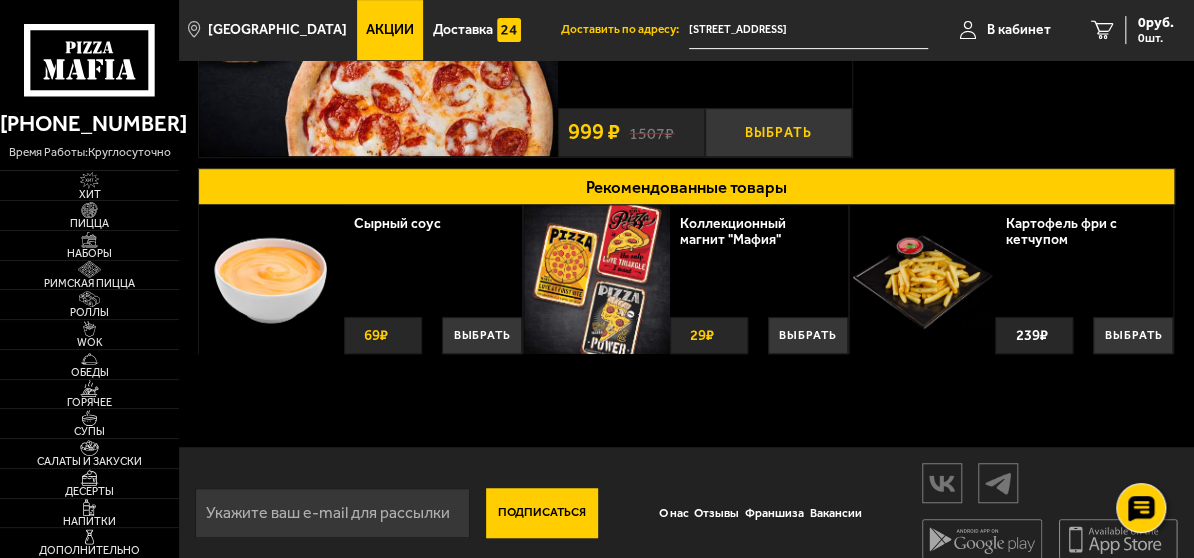 click on "Выбрать" at bounding box center (778, 132) 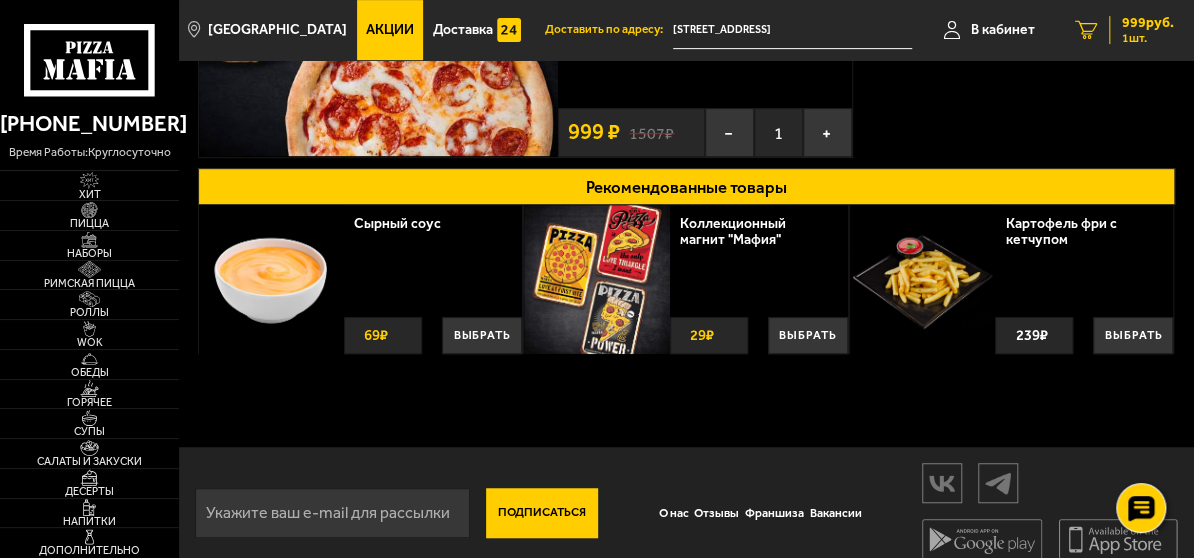click on "1" at bounding box center (1086, 30) 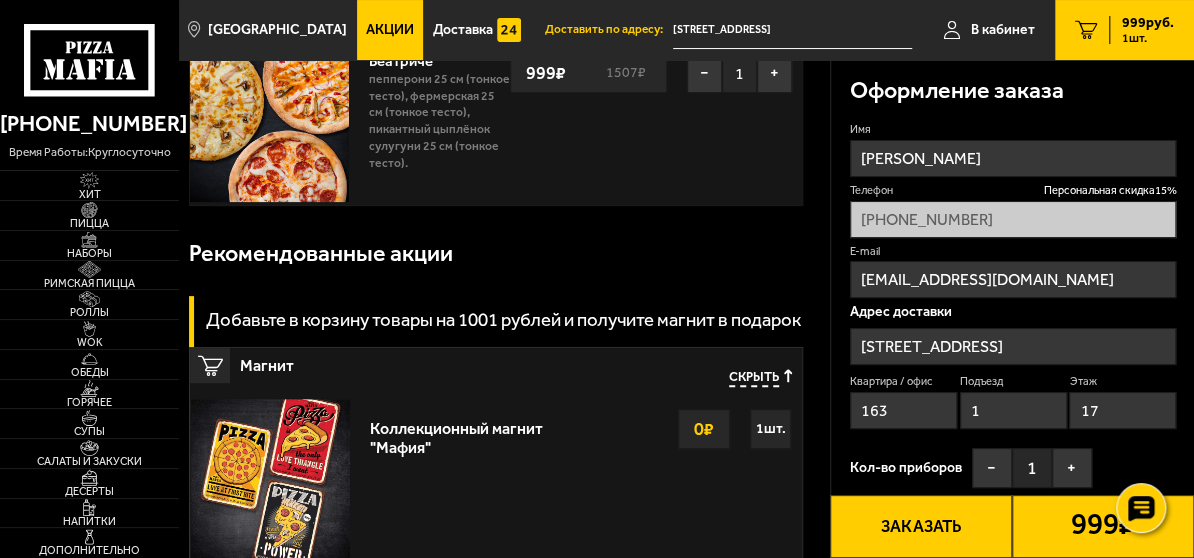 scroll, scrollTop: 0, scrollLeft: 0, axis: both 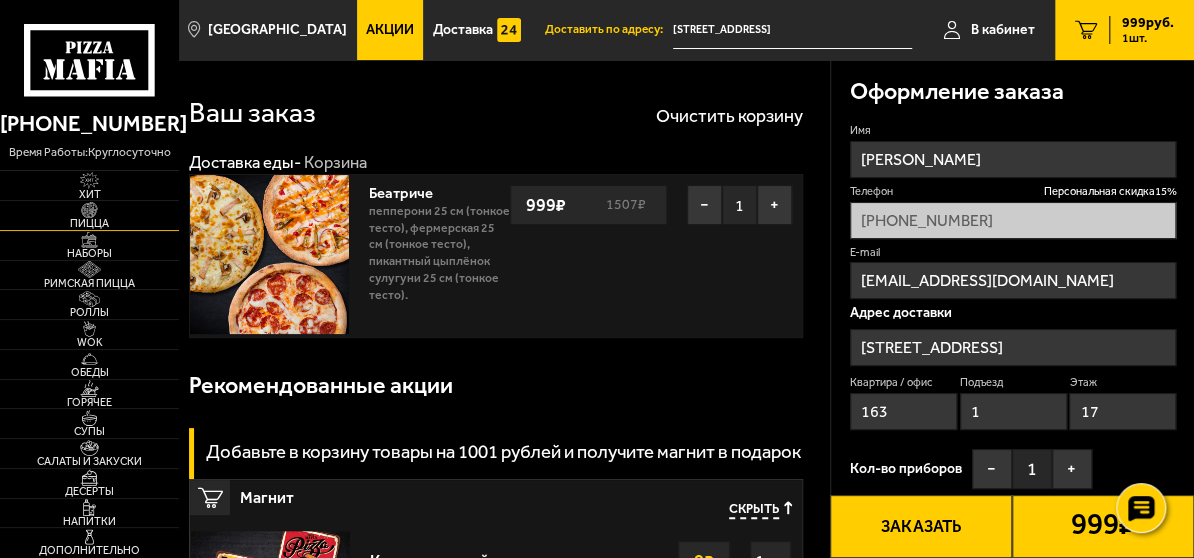 click on "Пицца" at bounding box center (89, 223) 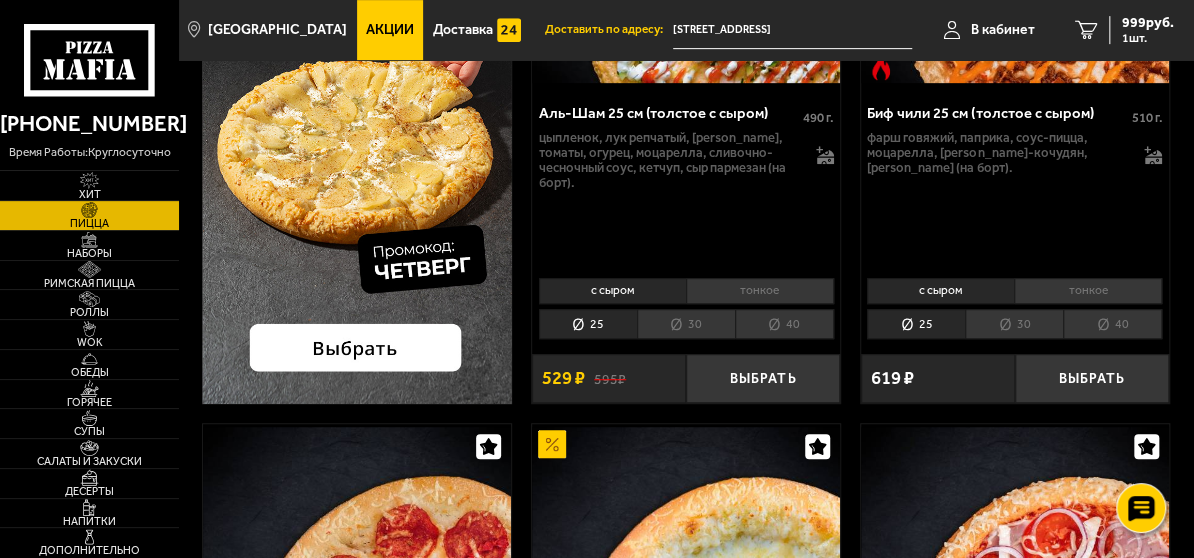scroll, scrollTop: 327, scrollLeft: 0, axis: vertical 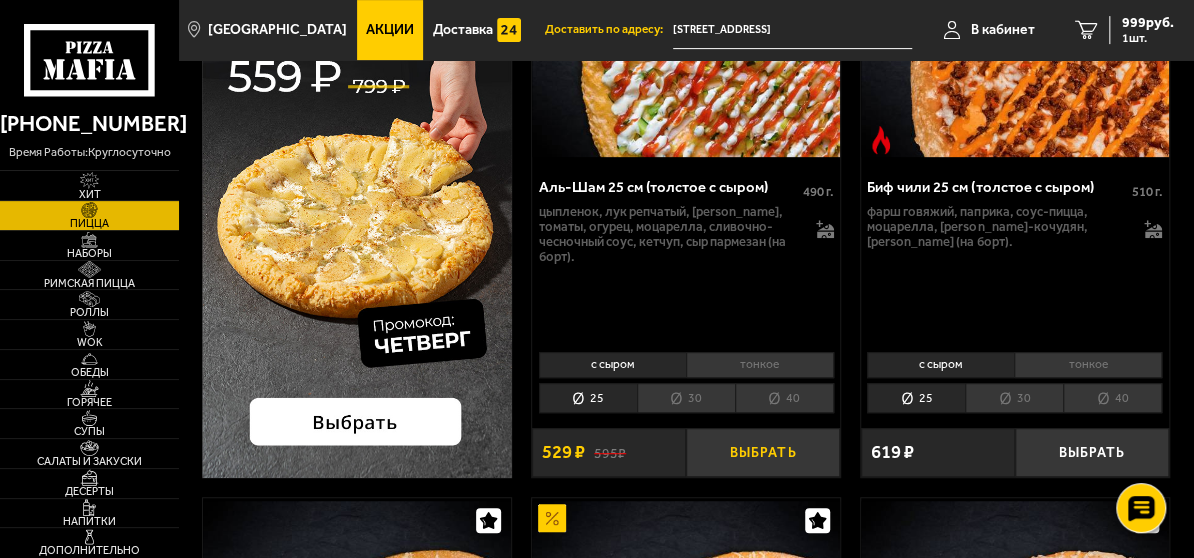 click on "Выбрать" at bounding box center [763, 452] 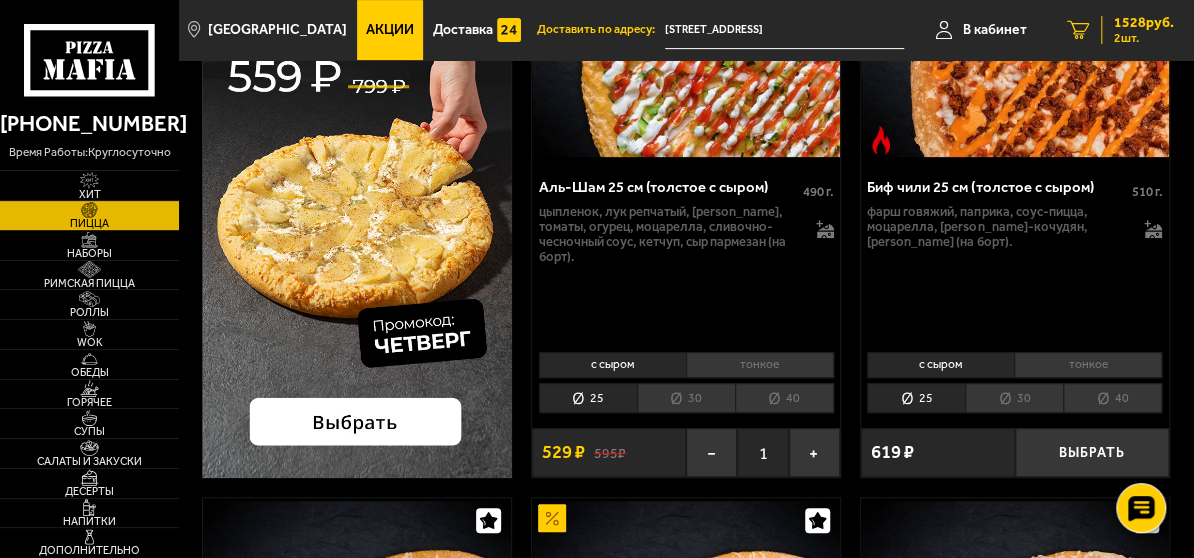 click on "1528  руб." at bounding box center (1144, 23) 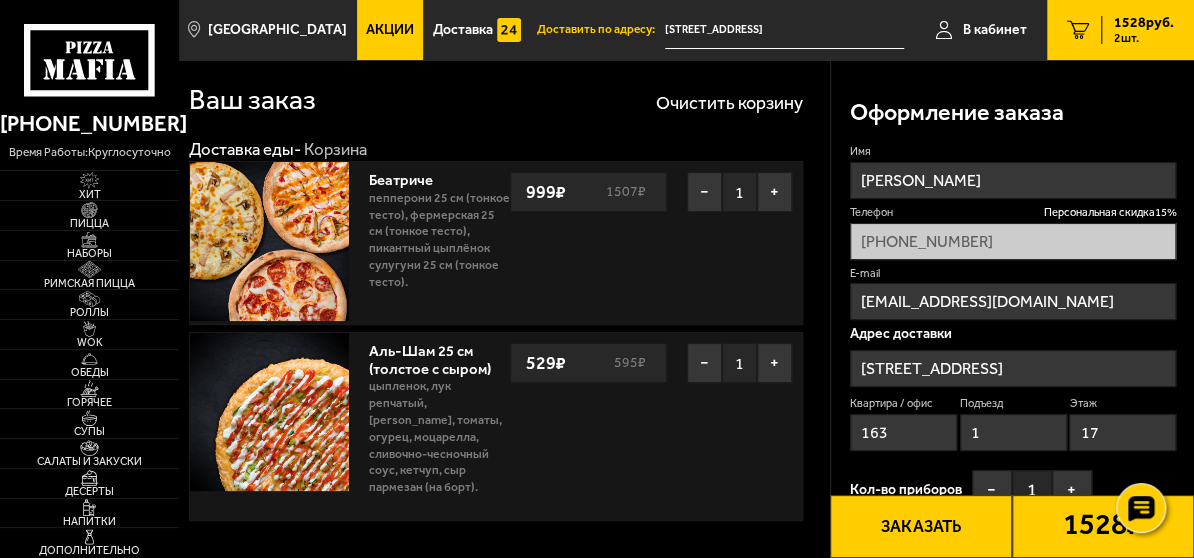 scroll, scrollTop: 0, scrollLeft: 0, axis: both 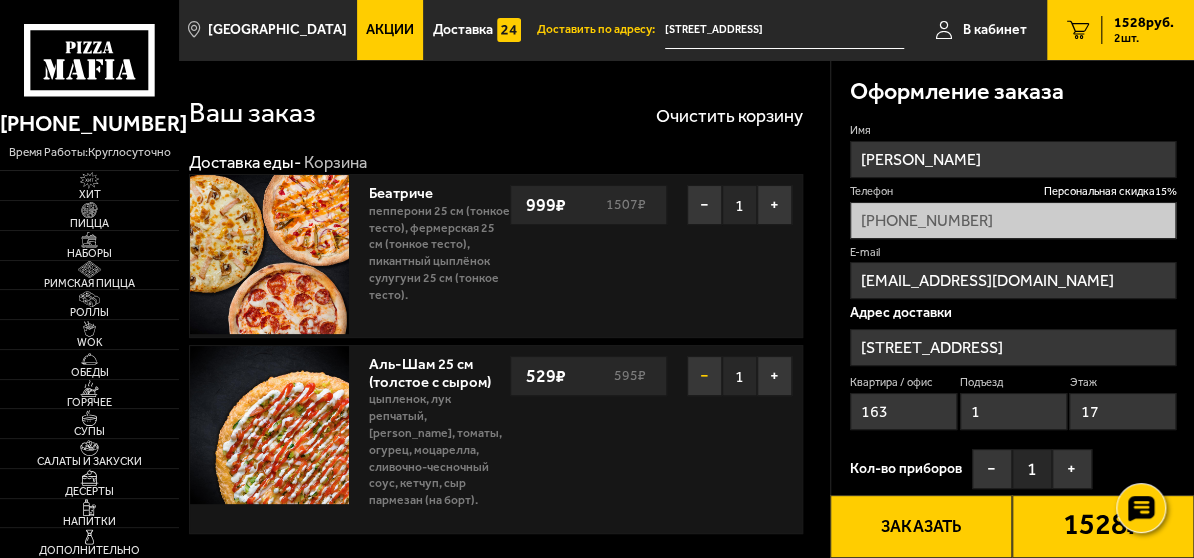 click on "−" at bounding box center (704, 376) 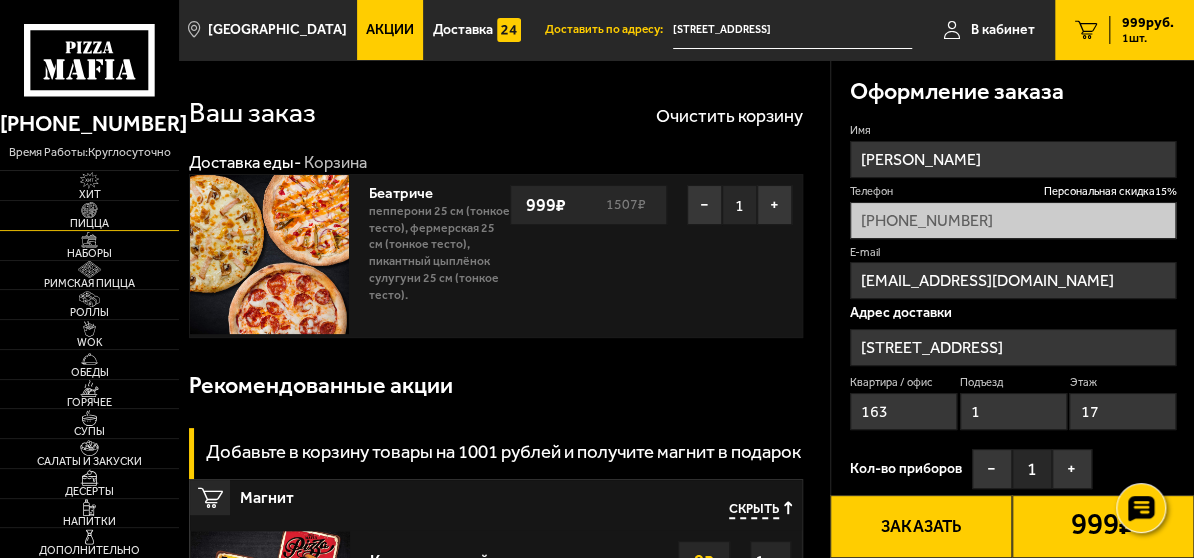 click on "Пицца" at bounding box center (89, 223) 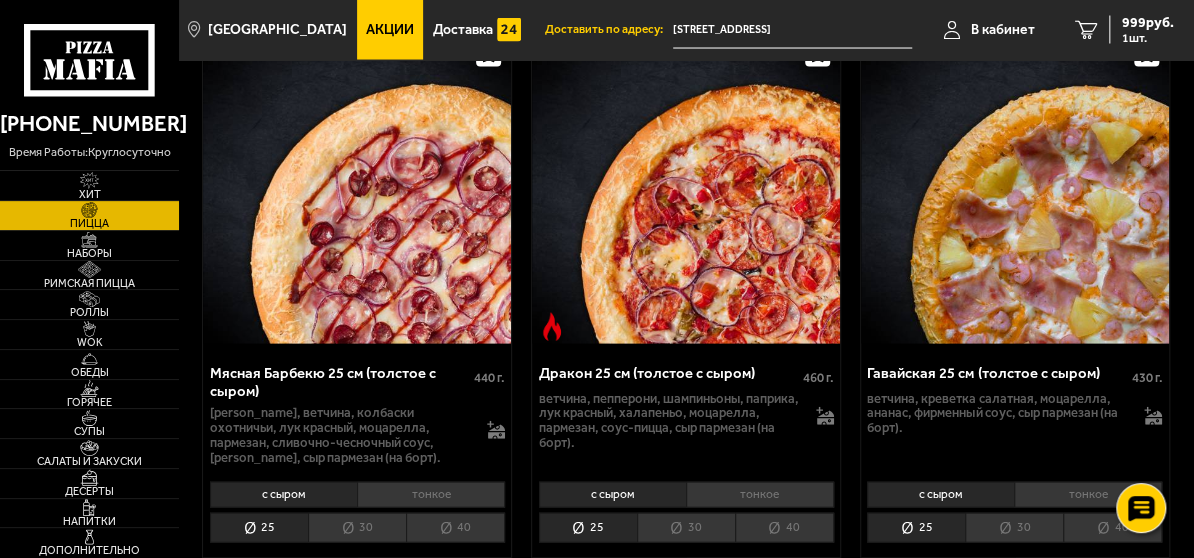 scroll, scrollTop: 4981, scrollLeft: 0, axis: vertical 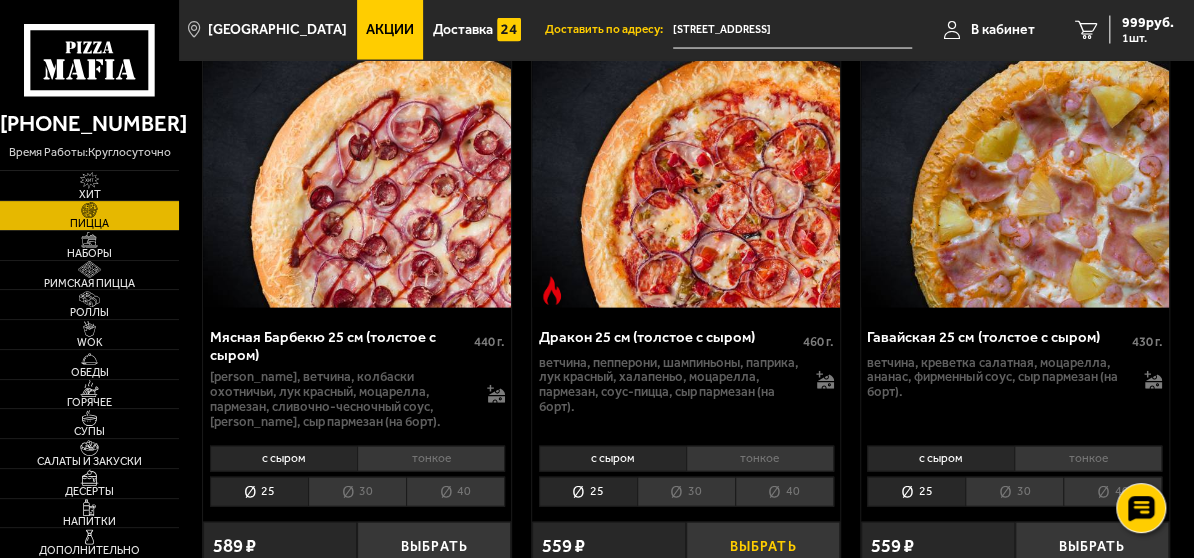 click on "Выбрать" at bounding box center (763, 546) 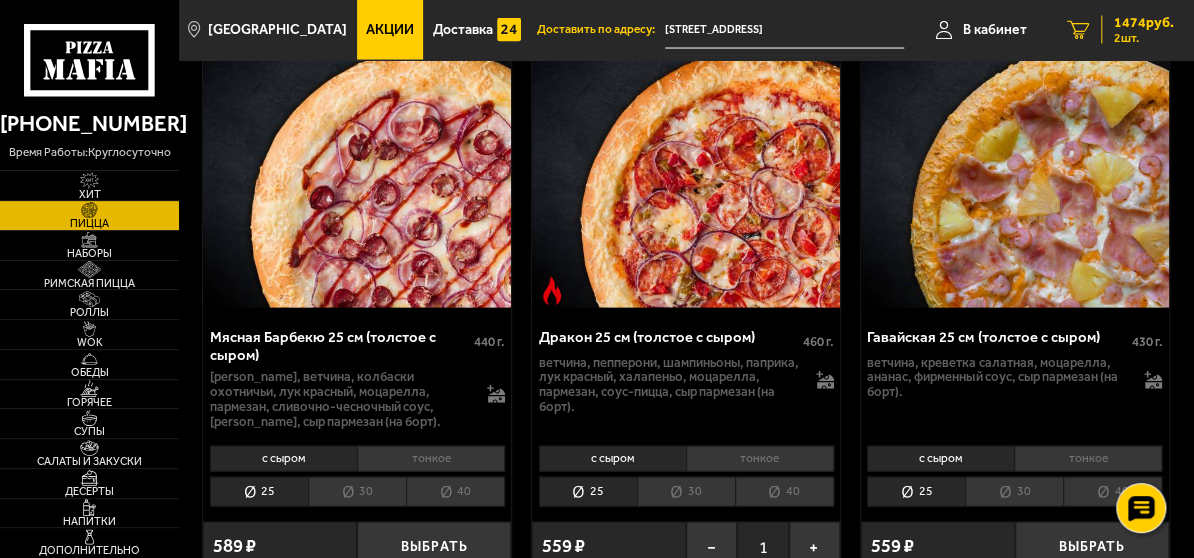 click on "1474  руб." at bounding box center (1144, 23) 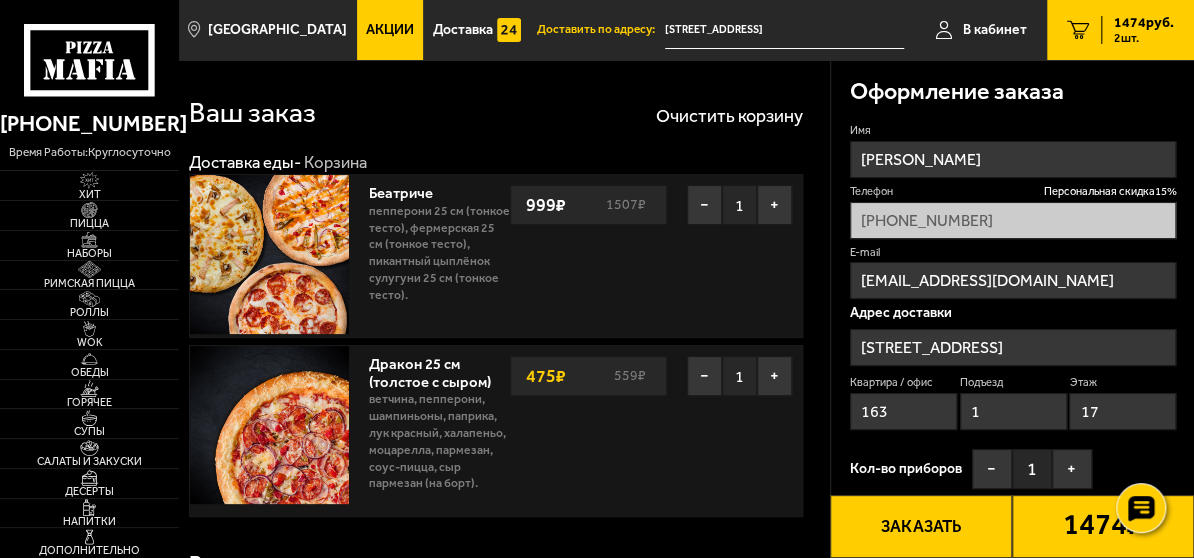 scroll, scrollTop: 36, scrollLeft: 0, axis: vertical 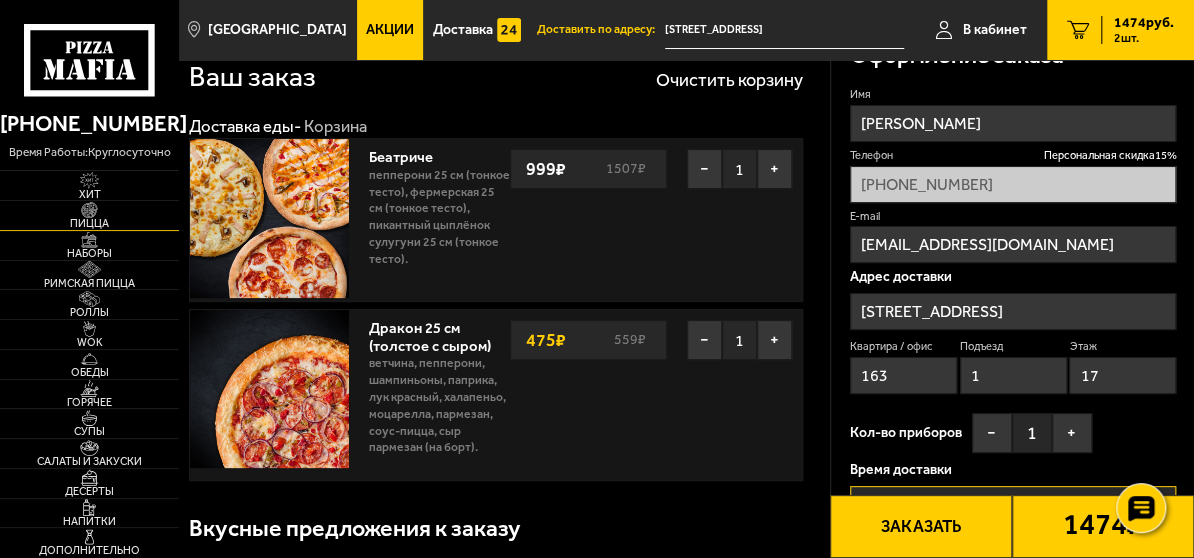 click on "Пицца" at bounding box center [89, 223] 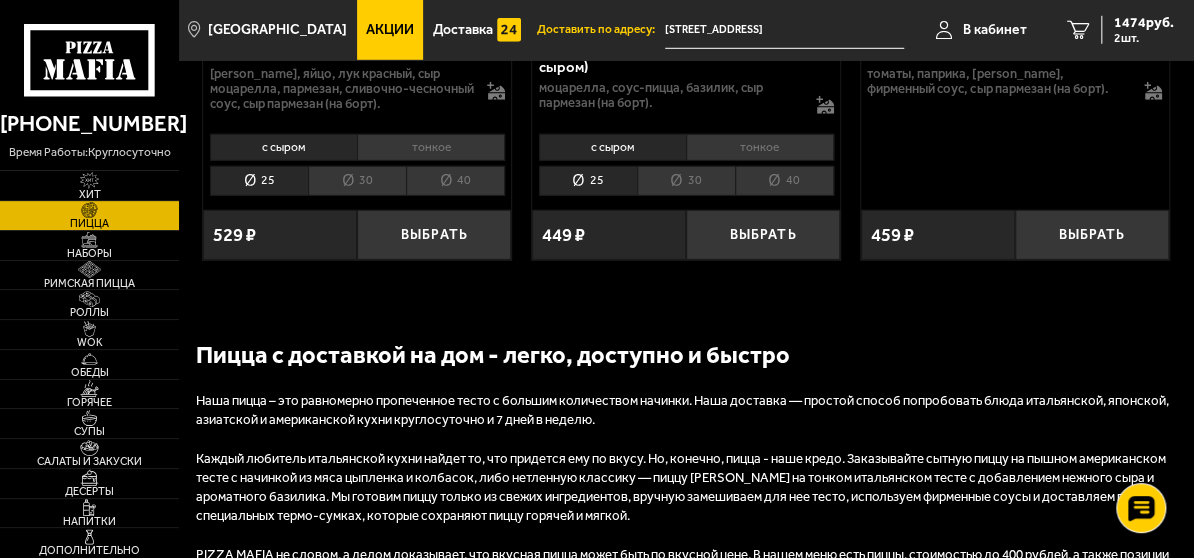 scroll, scrollTop: 6000, scrollLeft: 0, axis: vertical 